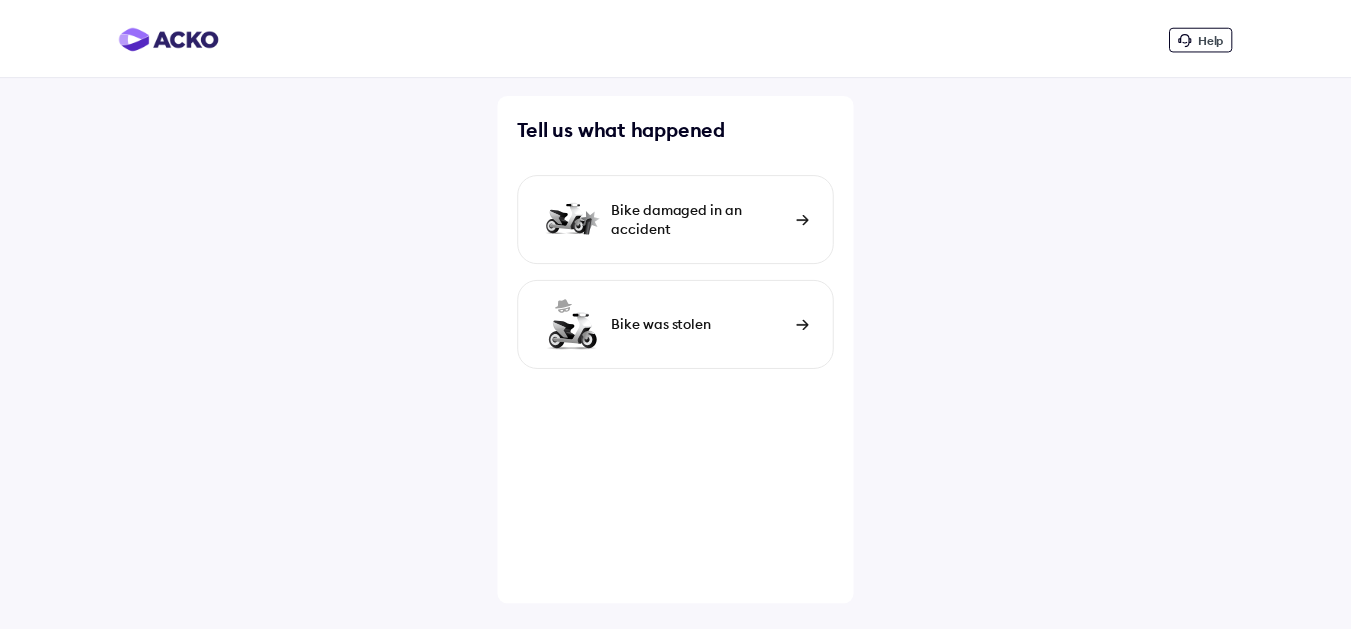 scroll, scrollTop: 0, scrollLeft: 0, axis: both 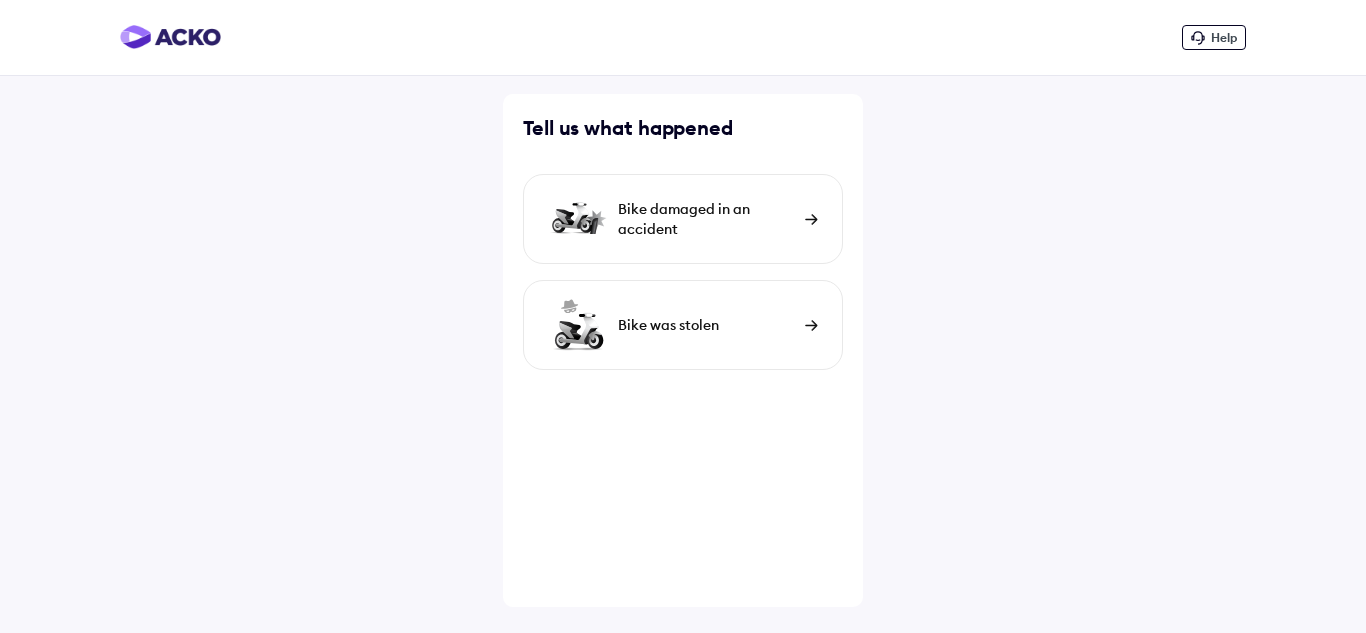 click on "Bike damaged in an accident" at bounding box center [706, 219] 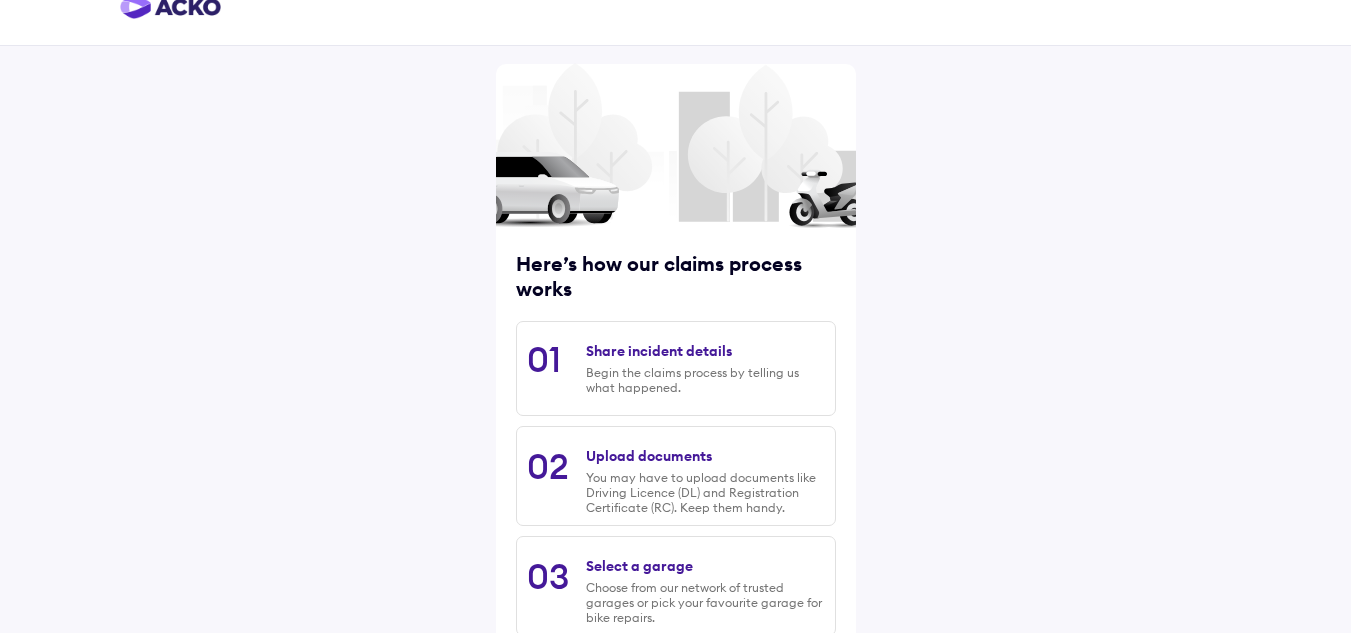 scroll, scrollTop: 0, scrollLeft: 0, axis: both 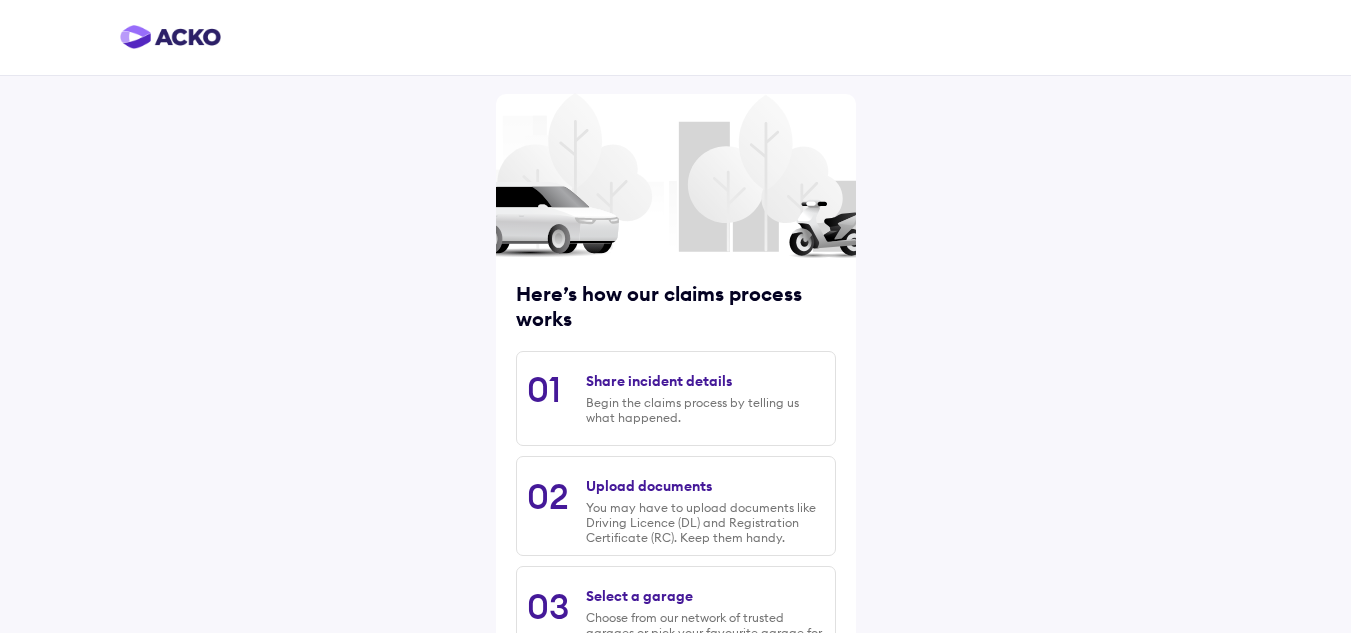 click on "Share incident details Begin the claims process by telling us what happened." at bounding box center [705, 398] 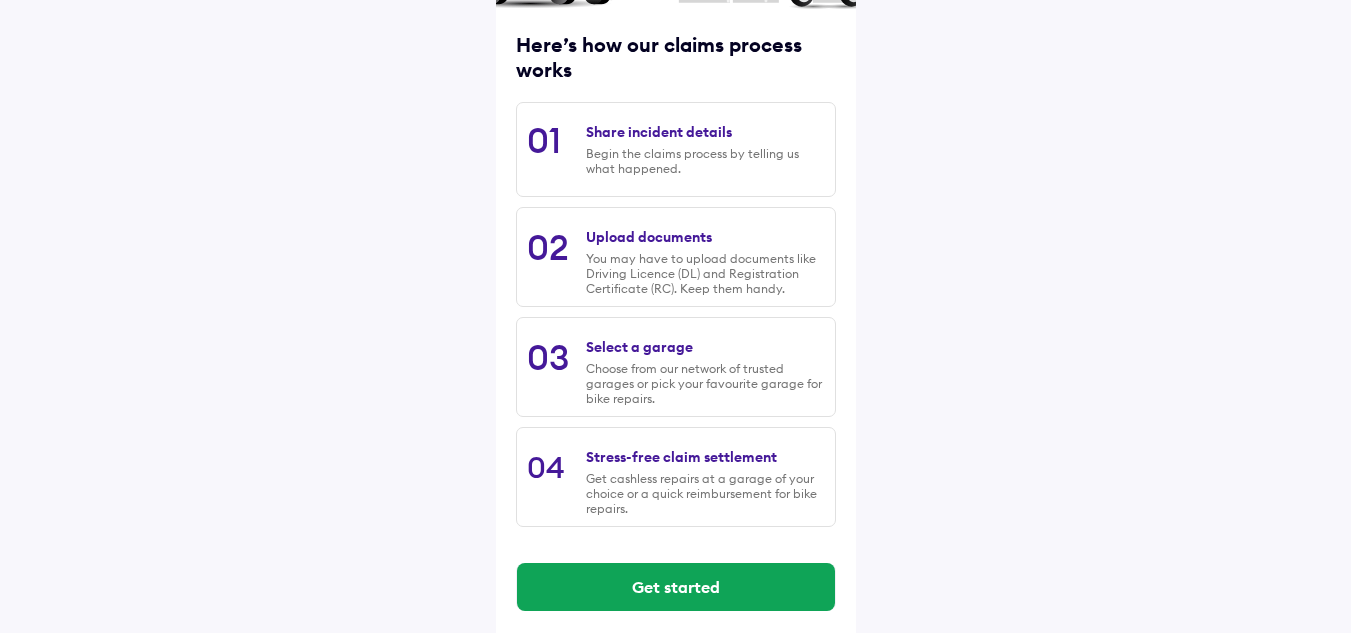 scroll, scrollTop: 263, scrollLeft: 0, axis: vertical 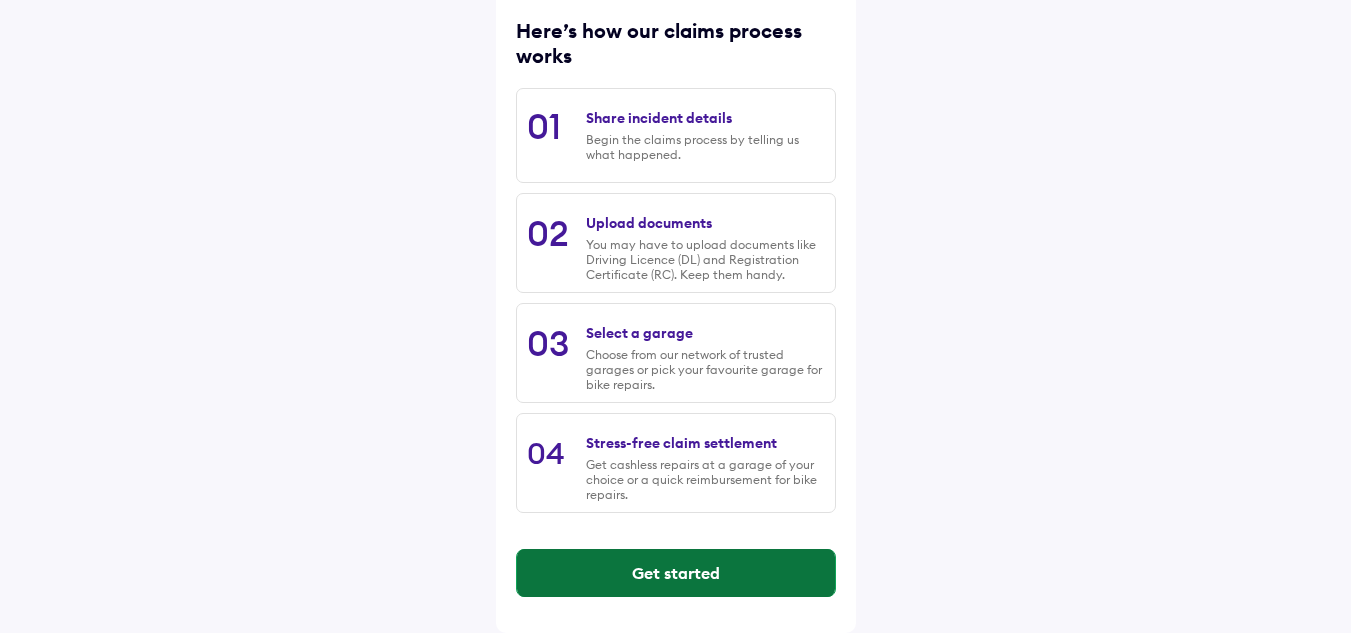 click on "Get started" at bounding box center [676, 573] 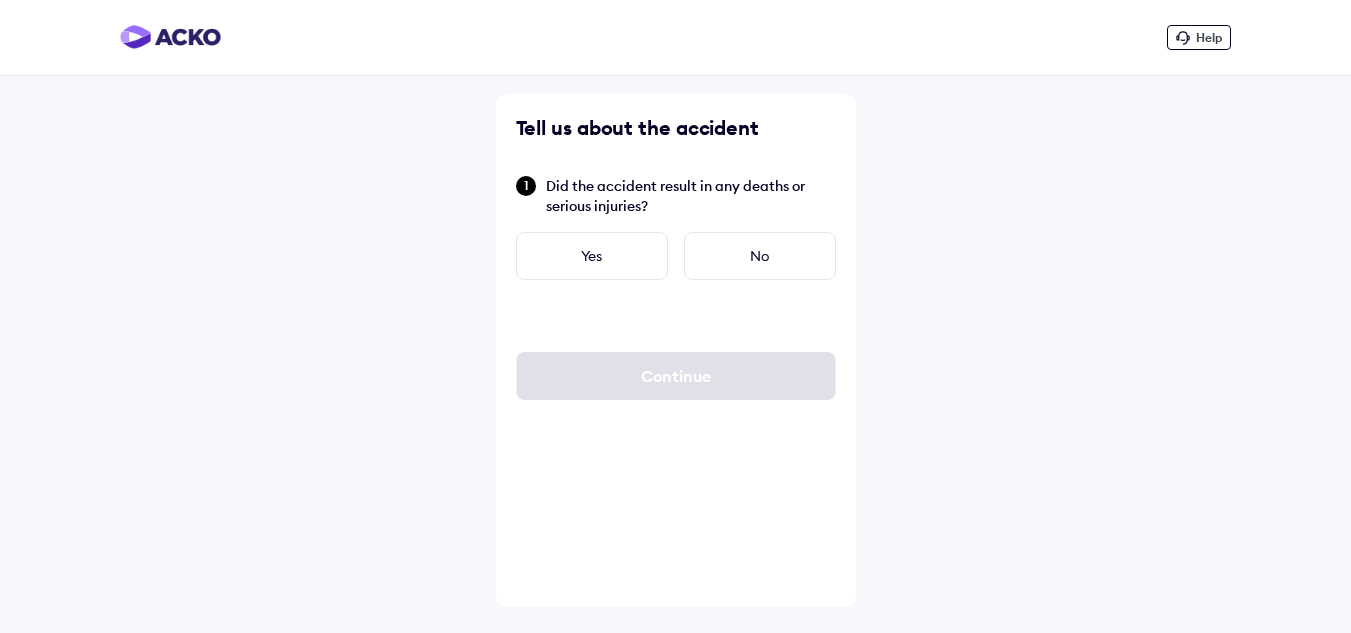 scroll, scrollTop: 0, scrollLeft: 0, axis: both 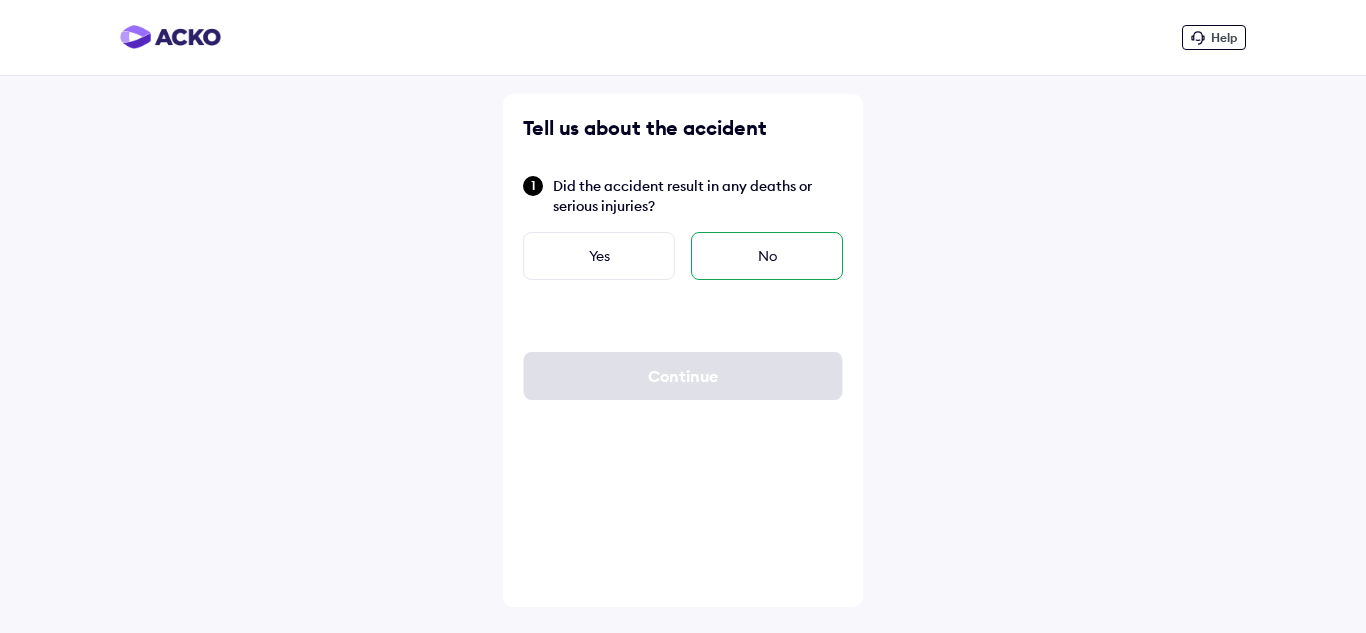 click on "No" at bounding box center (767, 256) 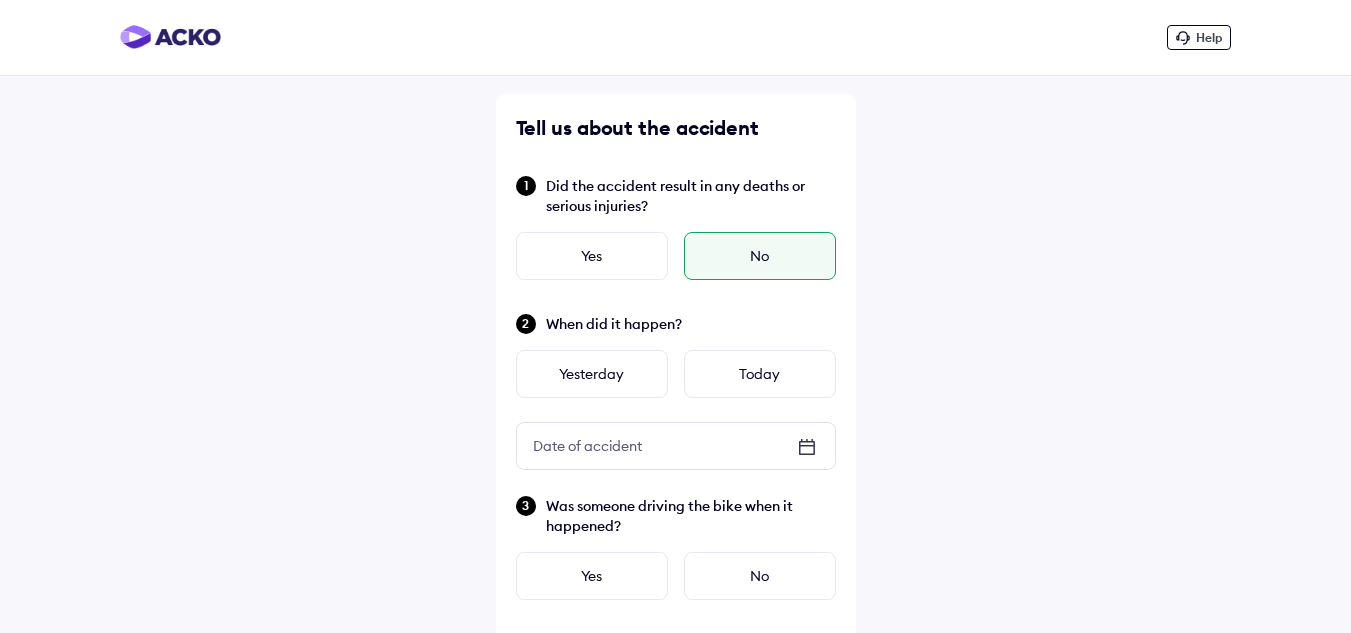 click 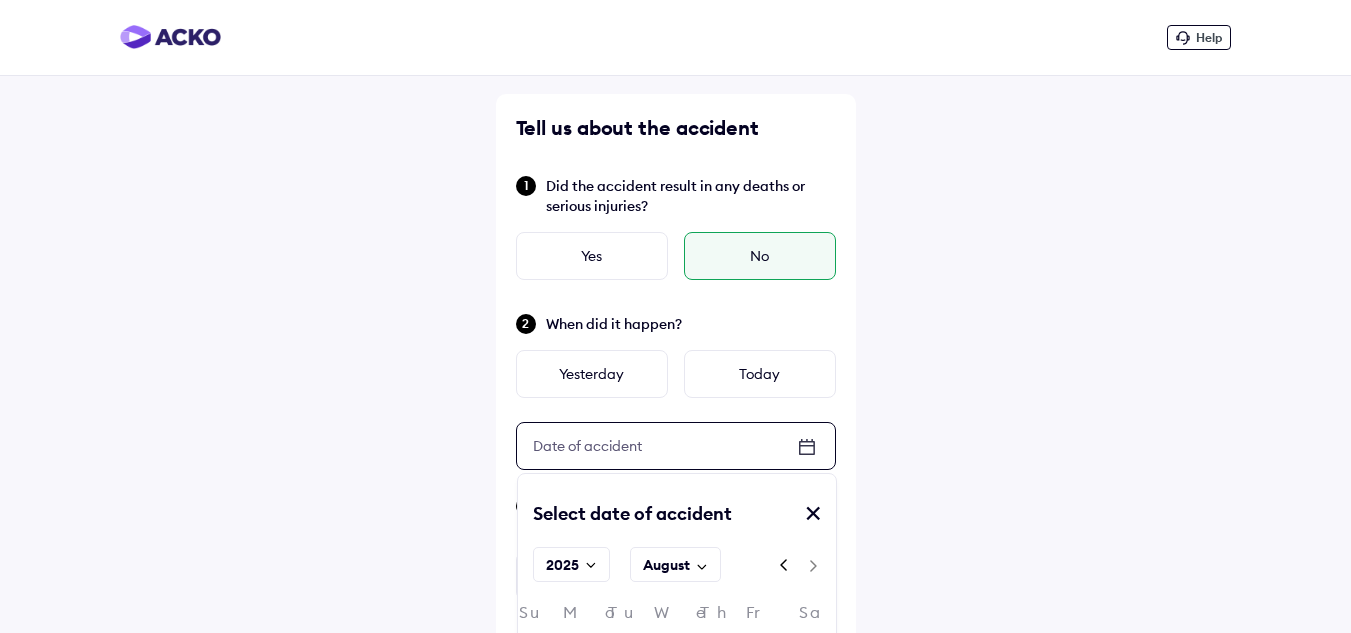 click 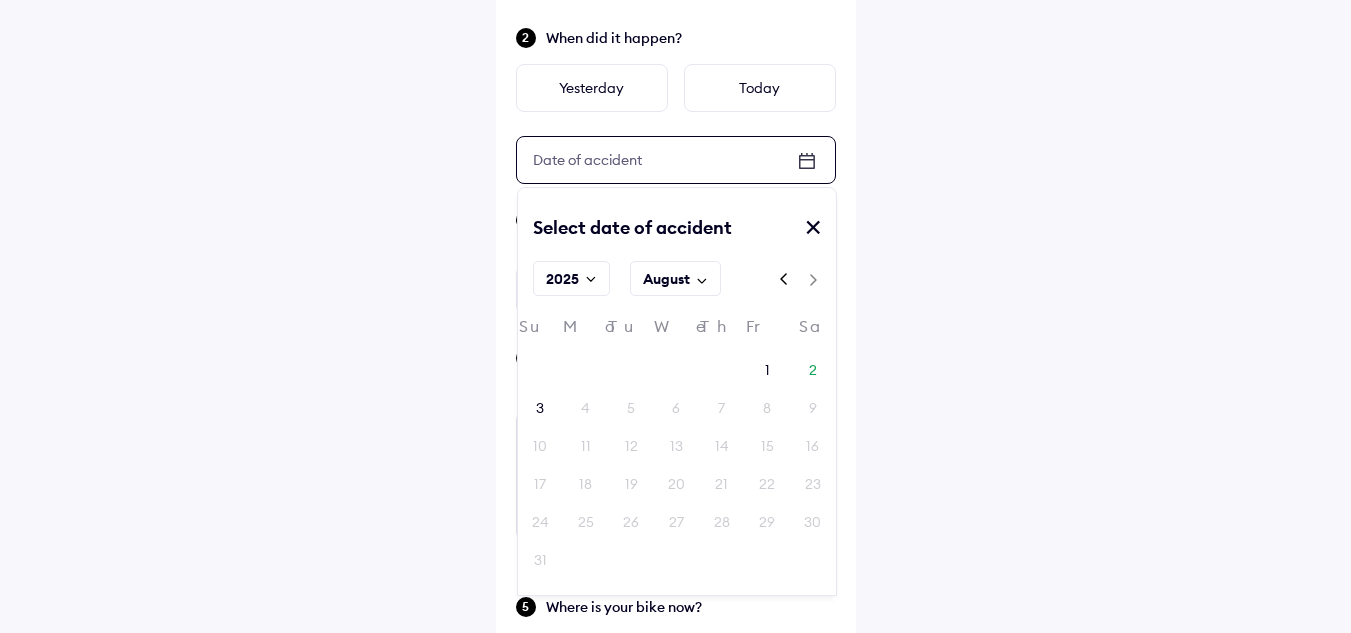 scroll, scrollTop: 300, scrollLeft: 0, axis: vertical 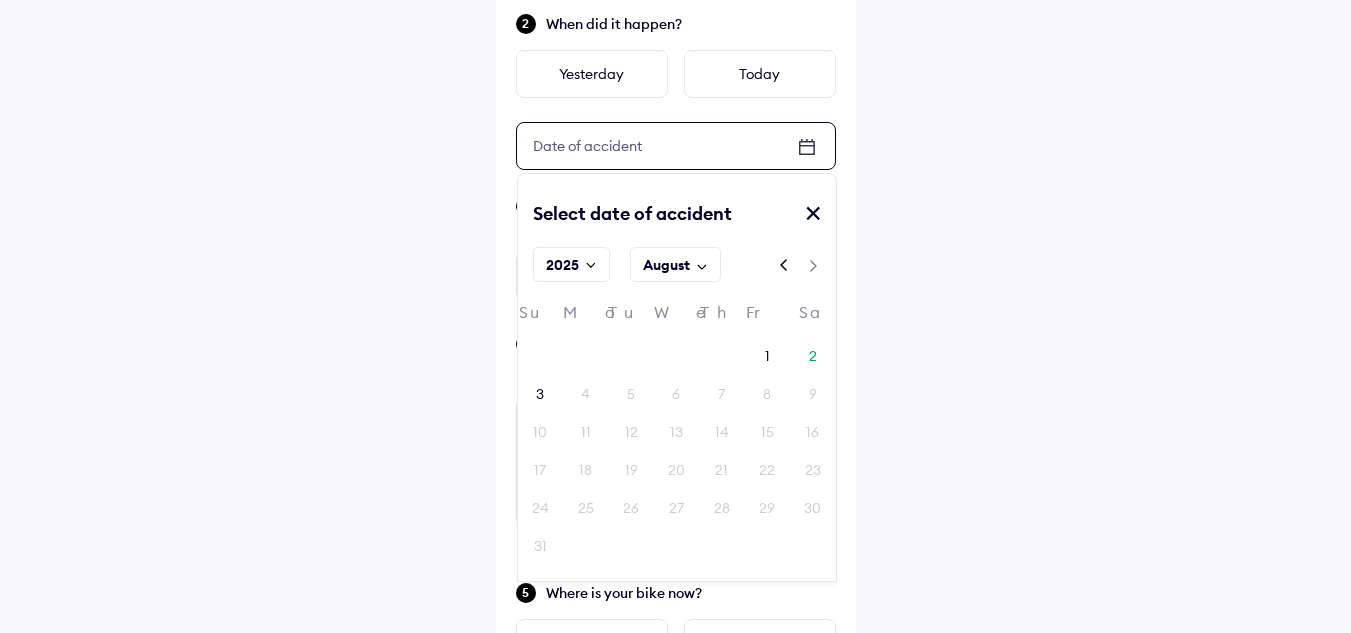 click 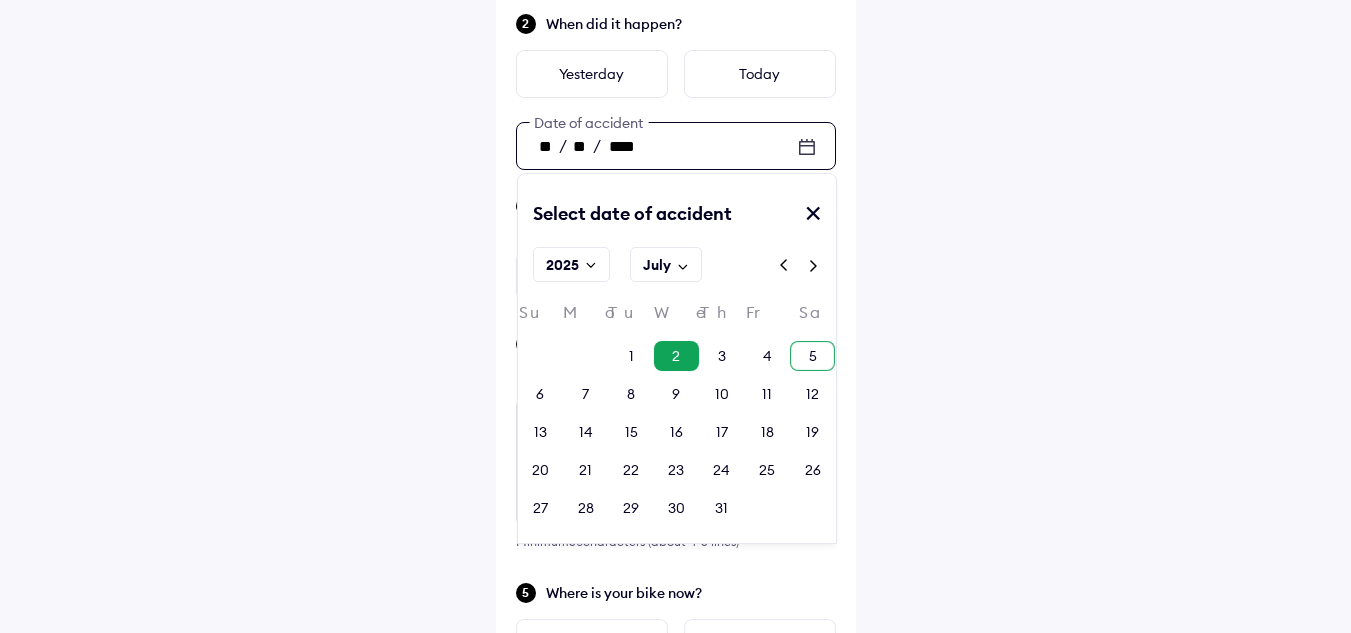click on "5" at bounding box center [813, 356] 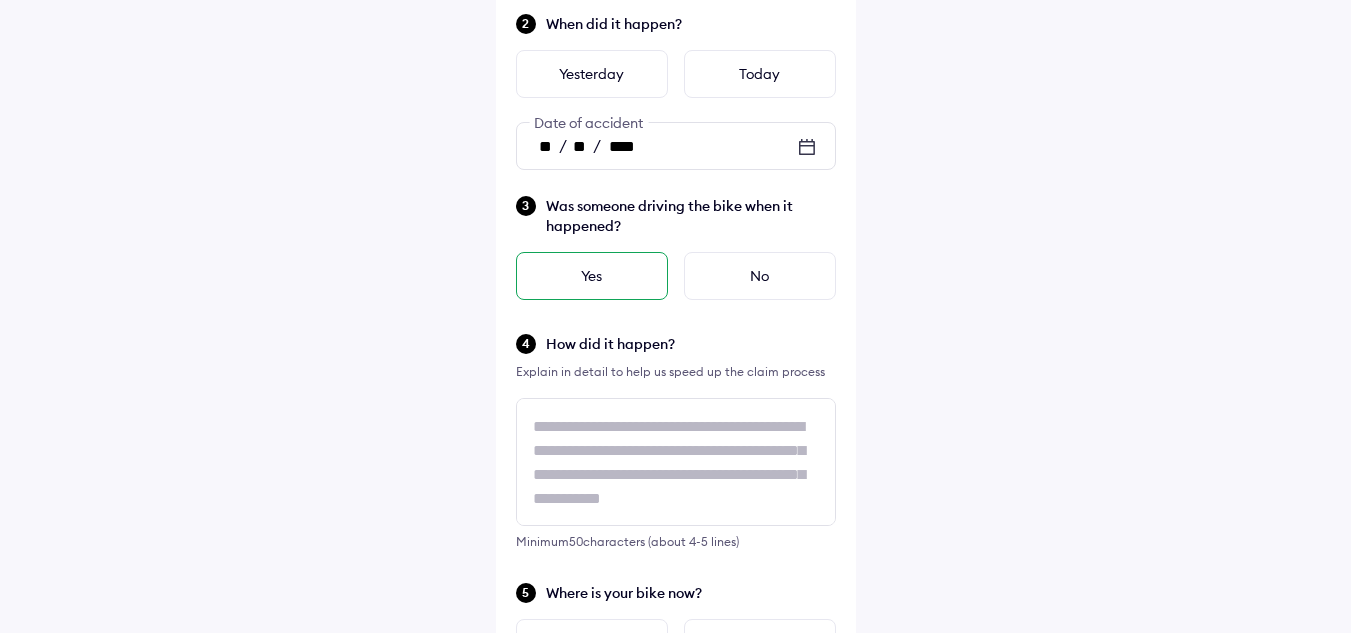 click on "Yes" at bounding box center (592, 276) 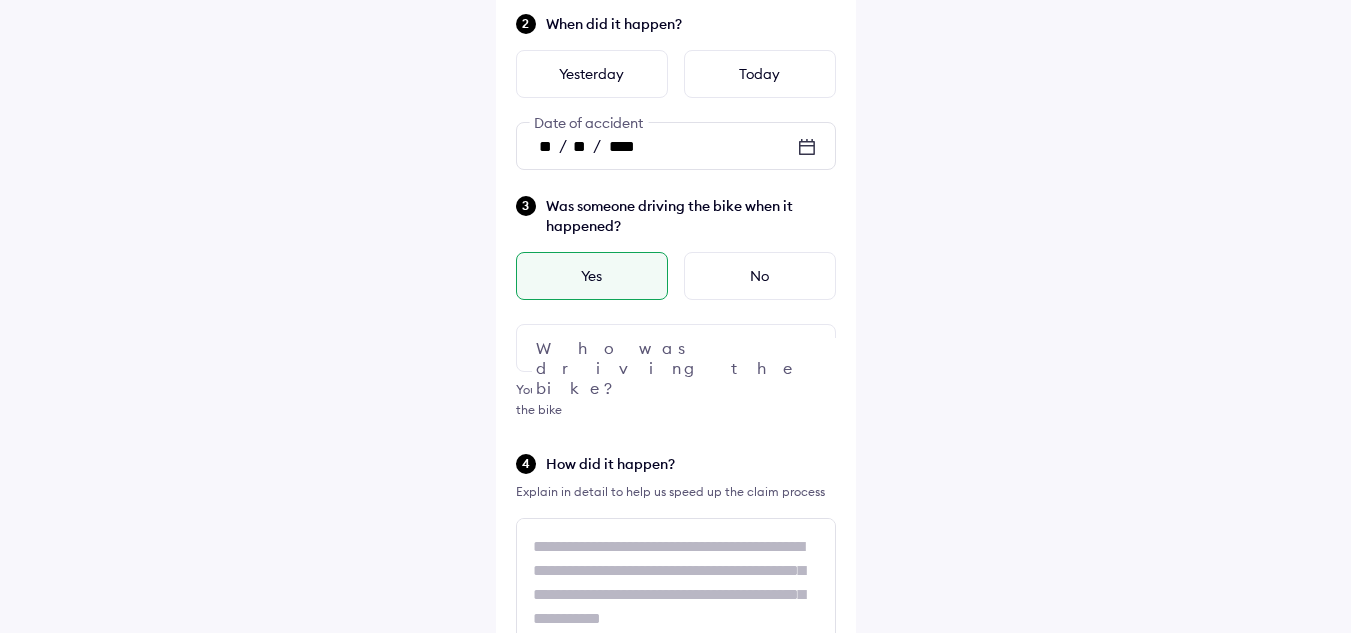 click at bounding box center [676, 348] 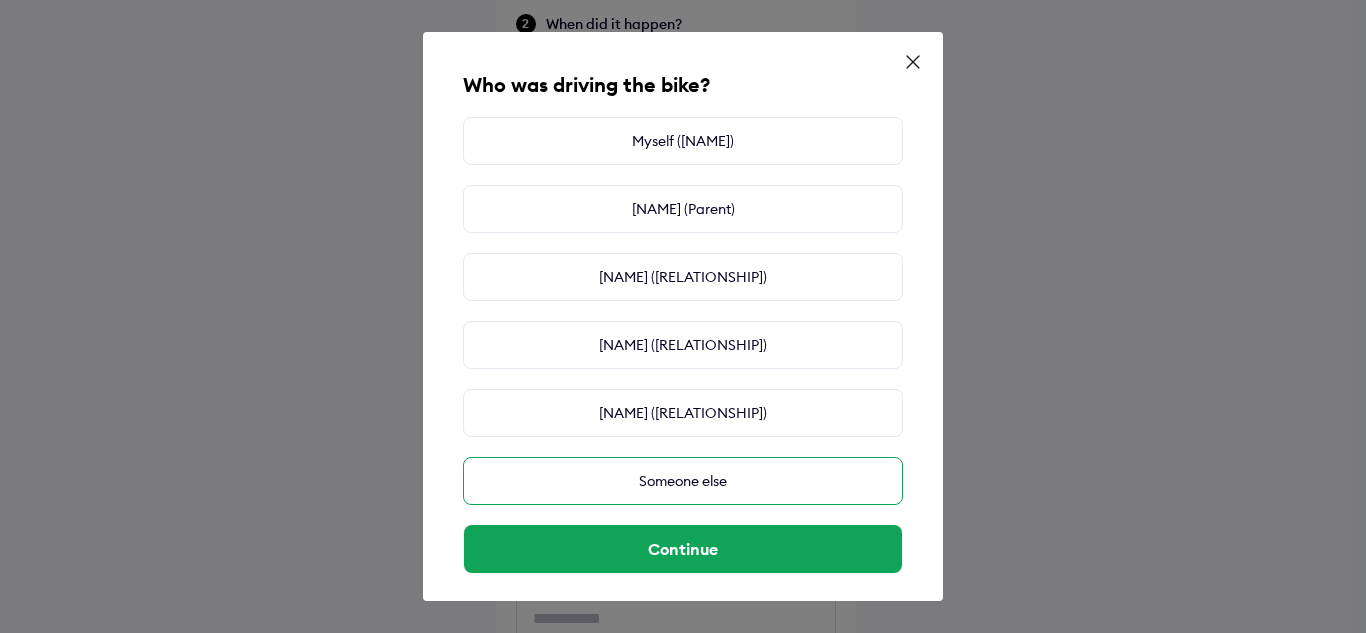 click on "Someone else" at bounding box center (683, 481) 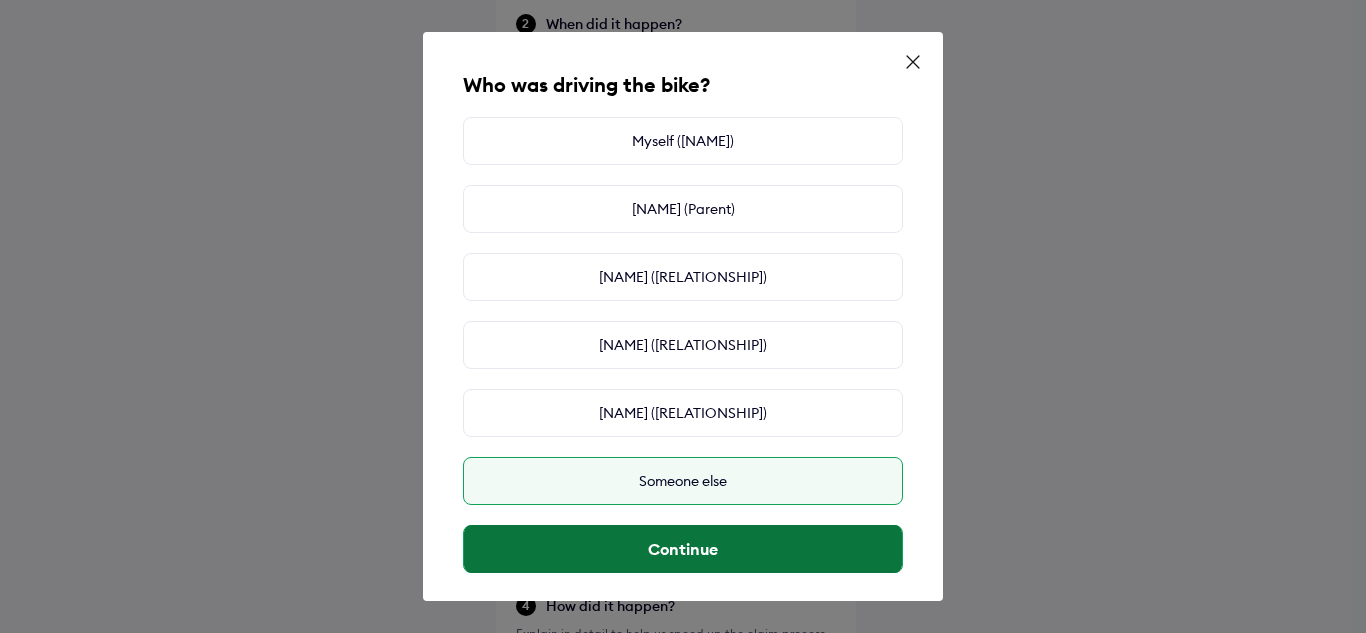 click on "Continue" at bounding box center (683, 549) 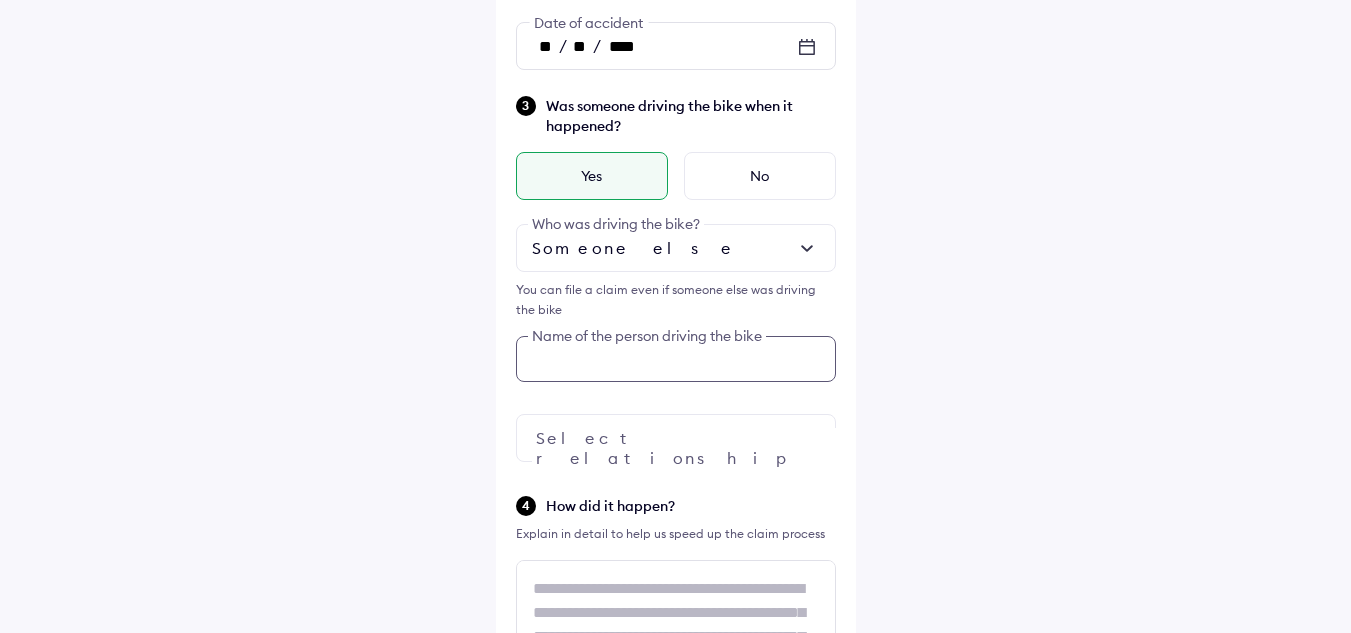 click at bounding box center (676, 359) 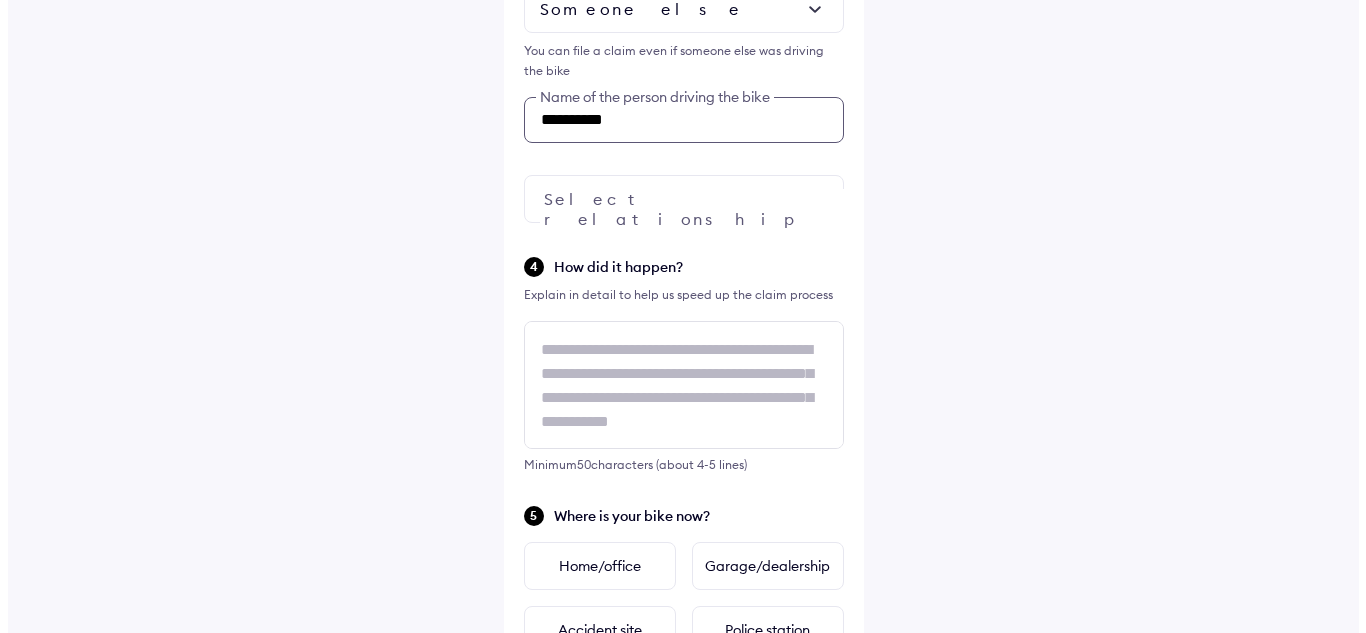 scroll, scrollTop: 643, scrollLeft: 0, axis: vertical 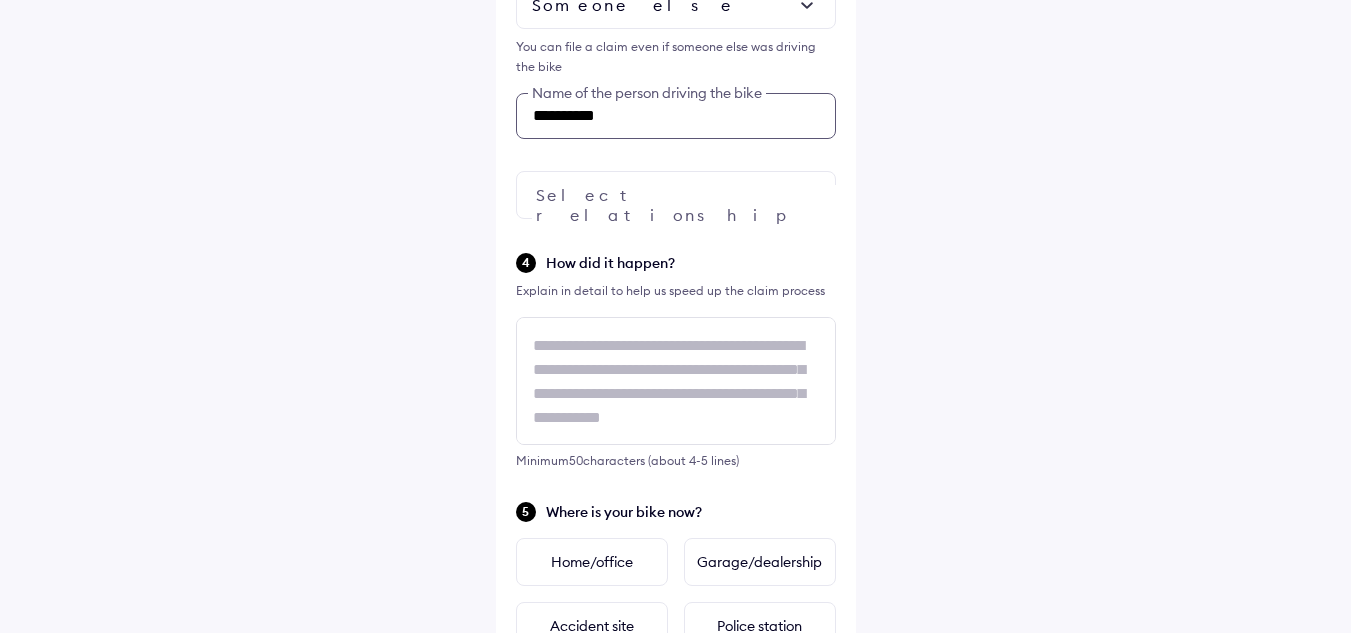 type on "**********" 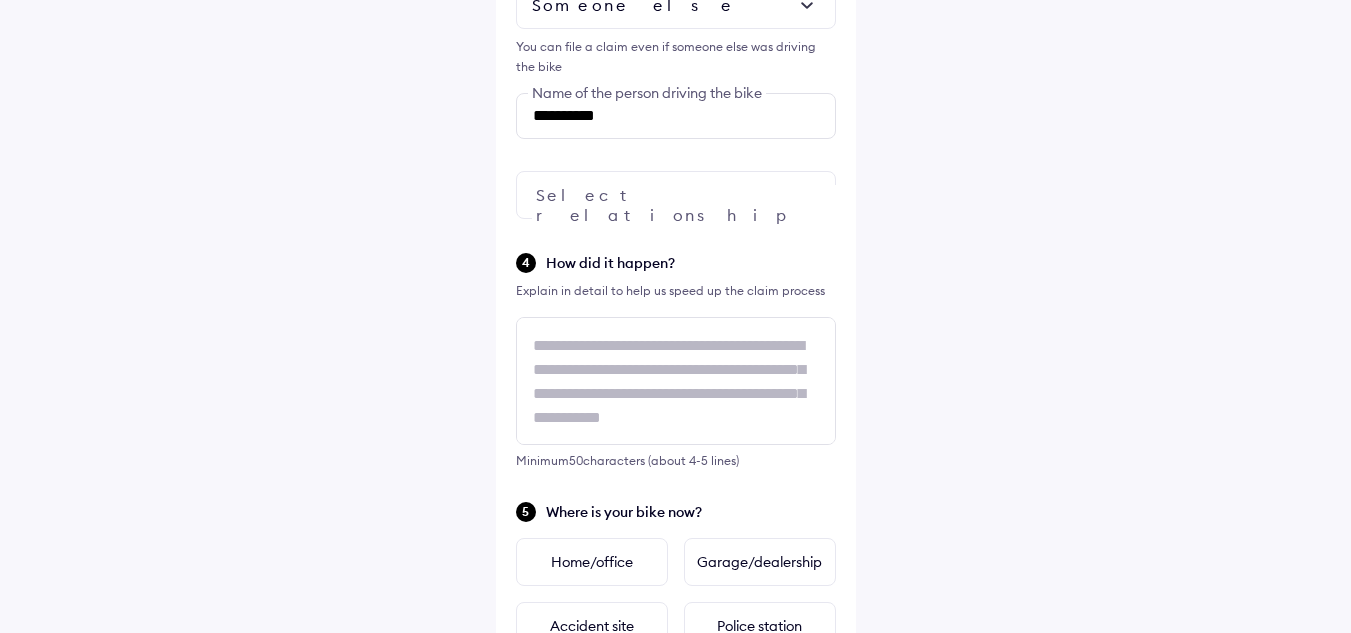 click at bounding box center (676, 195) 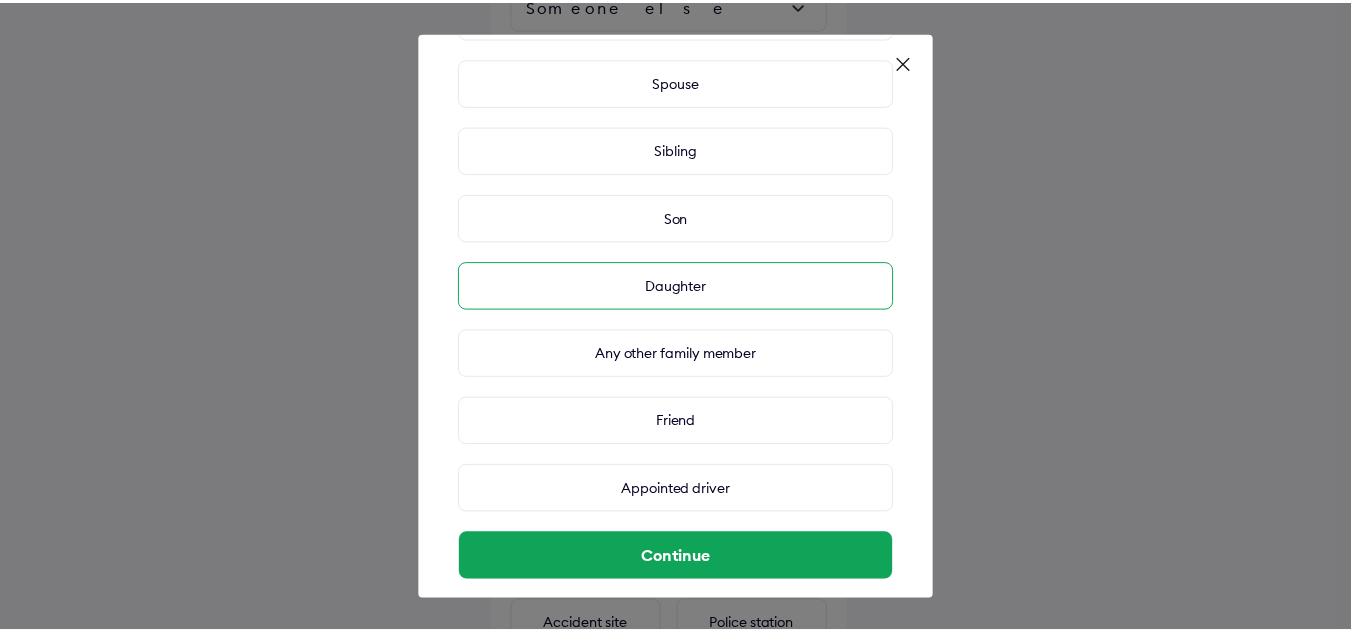 scroll, scrollTop: 200, scrollLeft: 0, axis: vertical 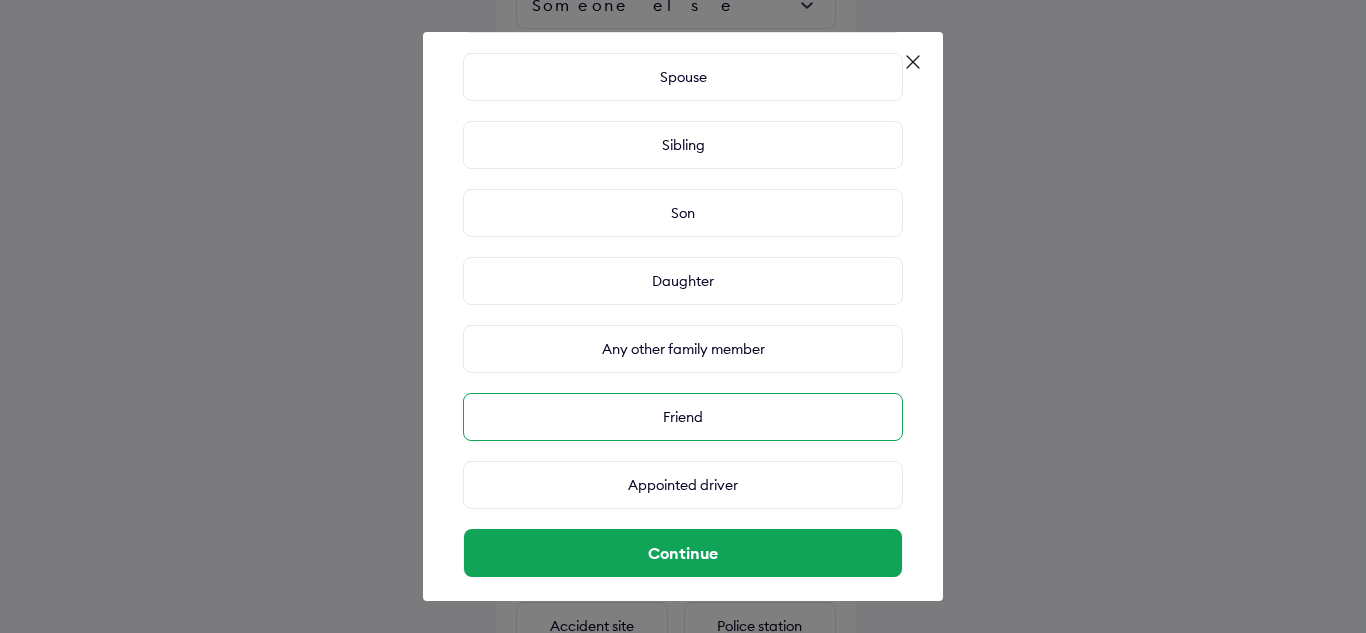 click on "Friend" at bounding box center (683, 417) 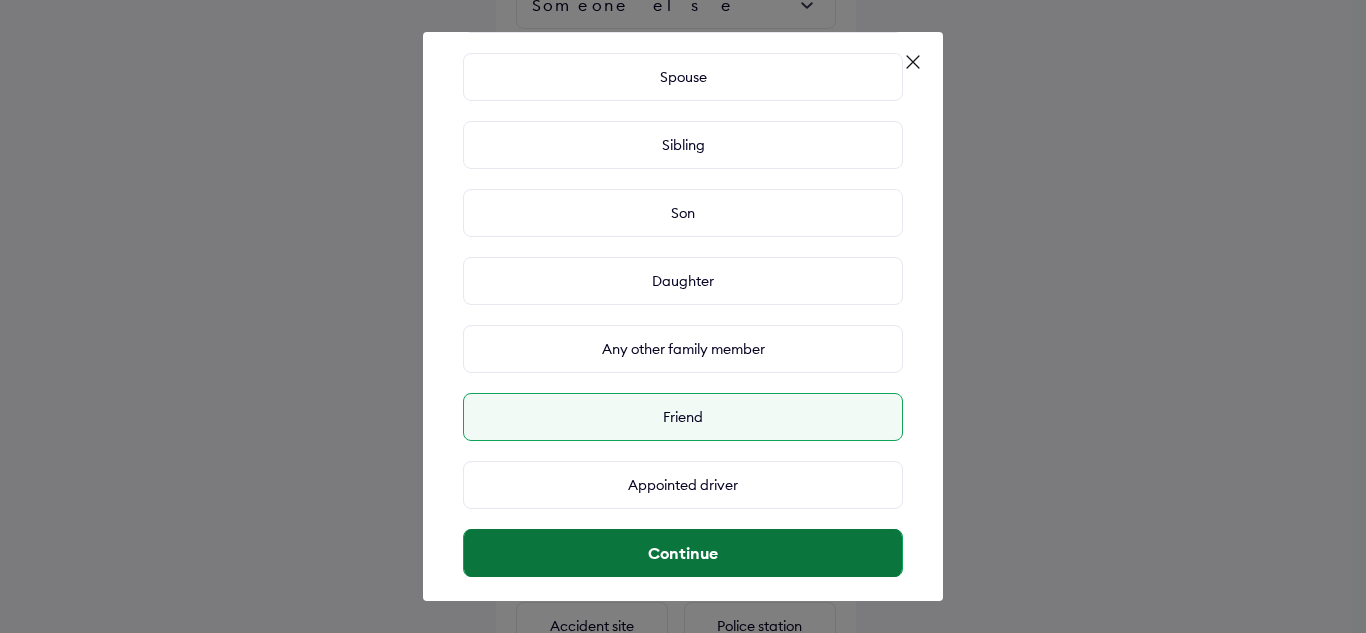 click on "Continue" at bounding box center [683, 553] 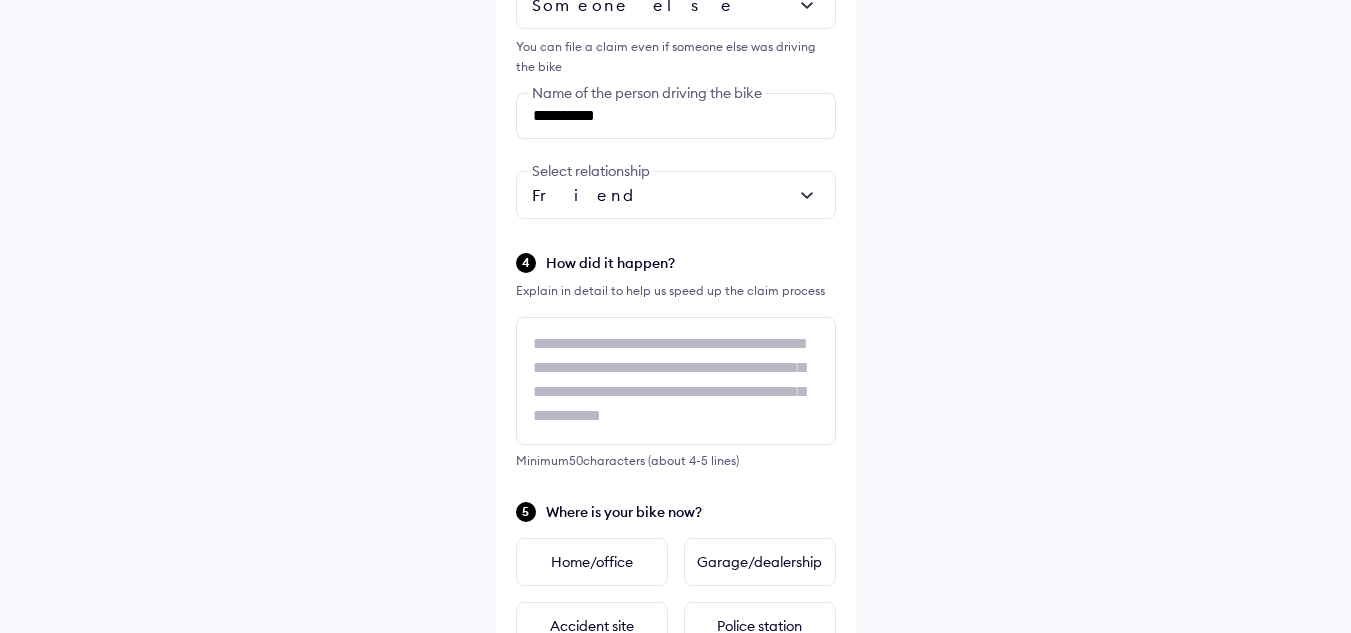 scroll, scrollTop: 0, scrollLeft: 0, axis: both 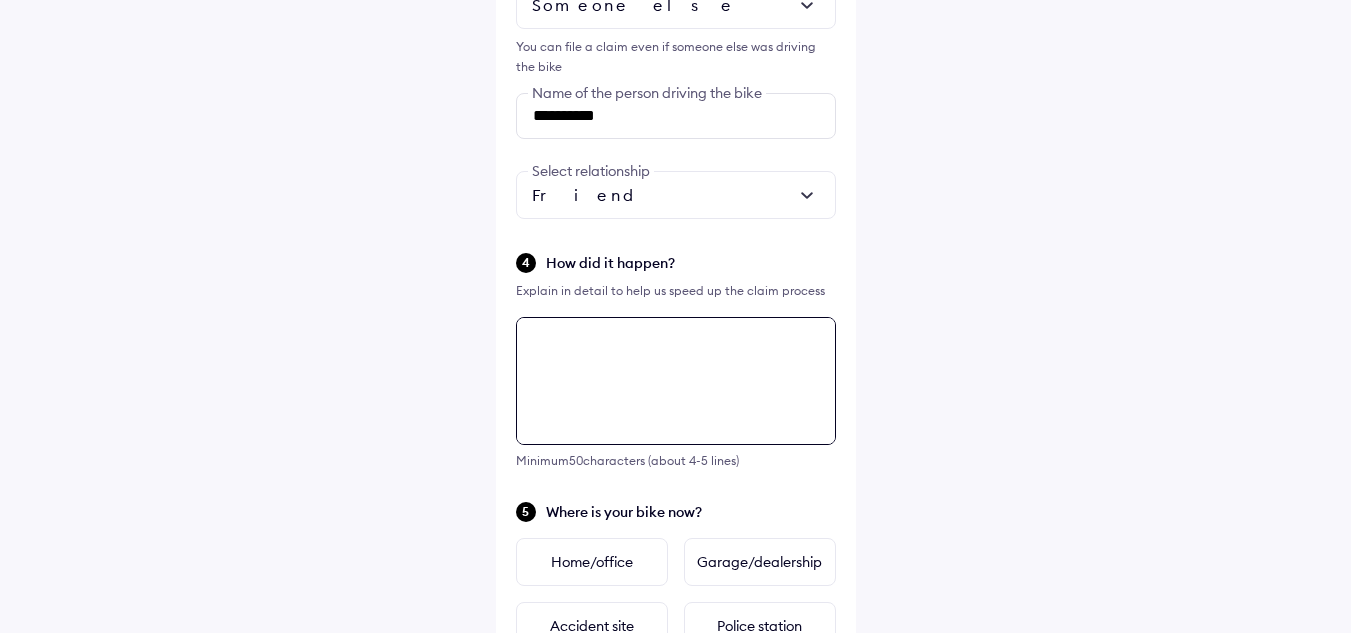 click at bounding box center [676, 381] 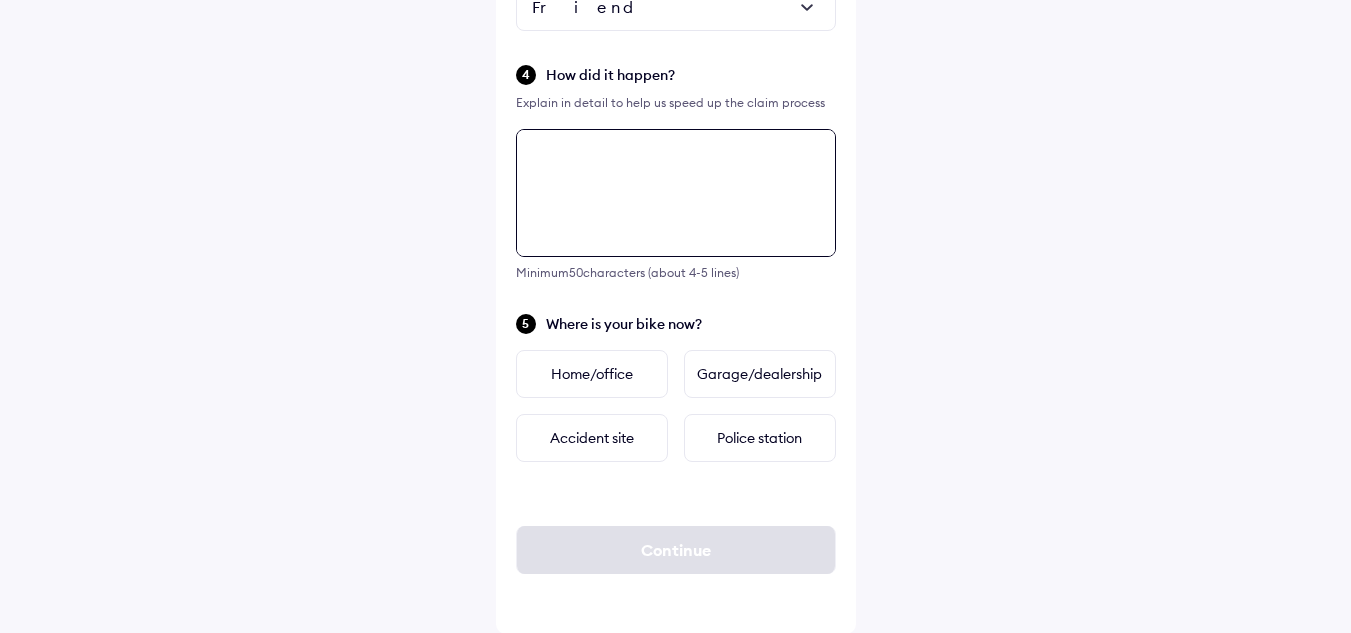 scroll, scrollTop: 832, scrollLeft: 0, axis: vertical 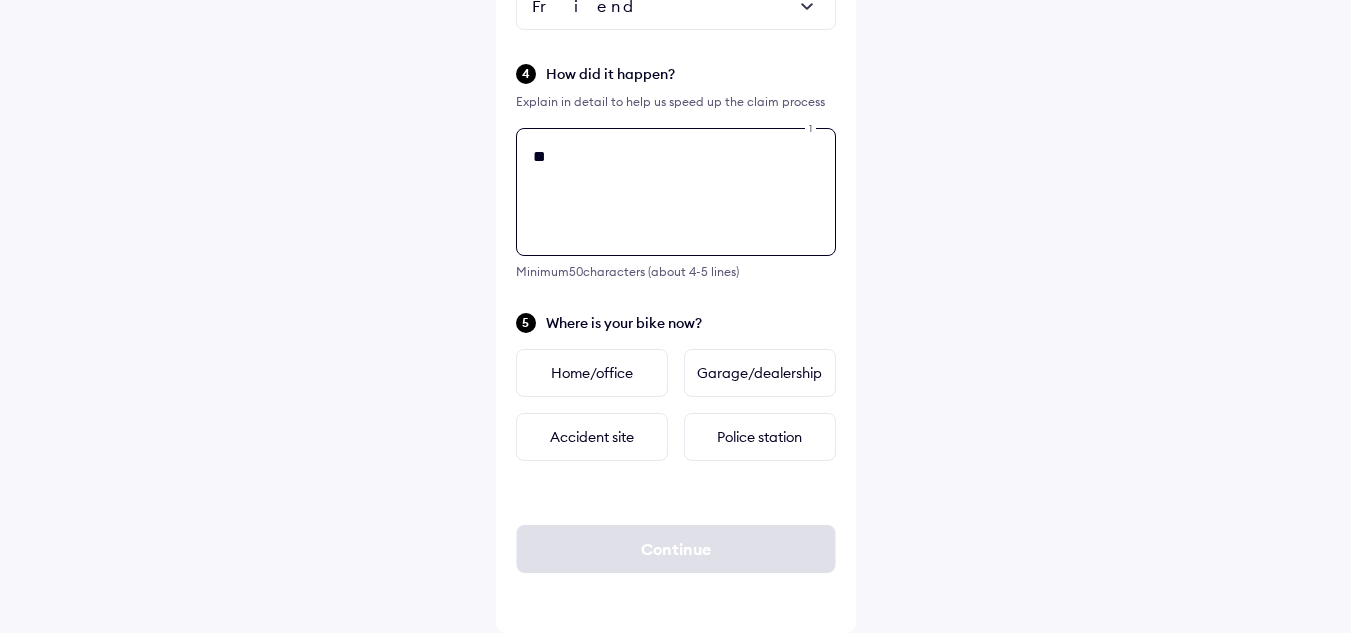 type on "*" 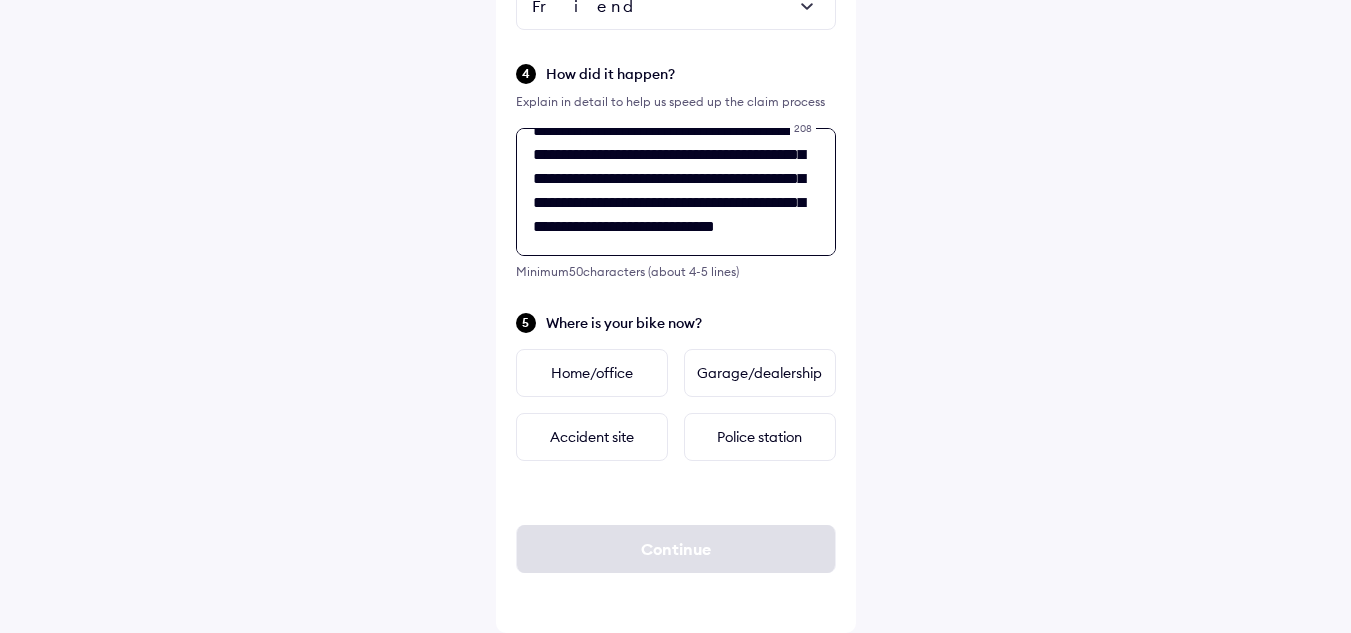 scroll, scrollTop: 56, scrollLeft: 0, axis: vertical 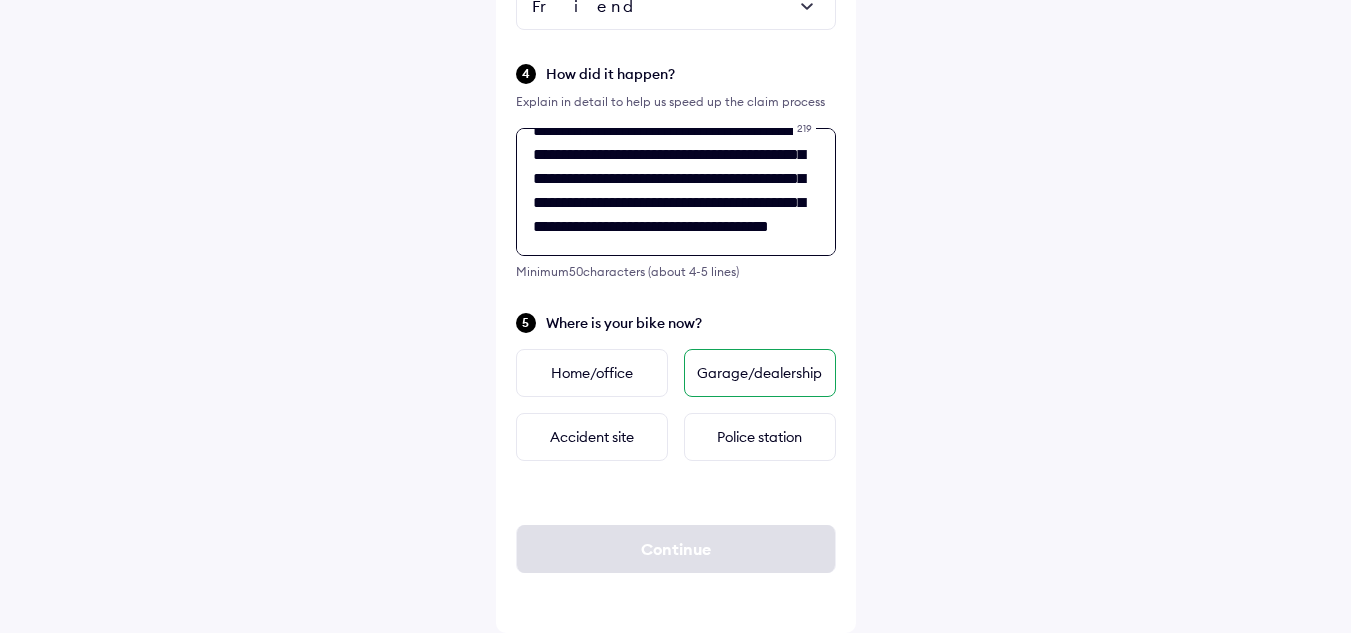 type on "**********" 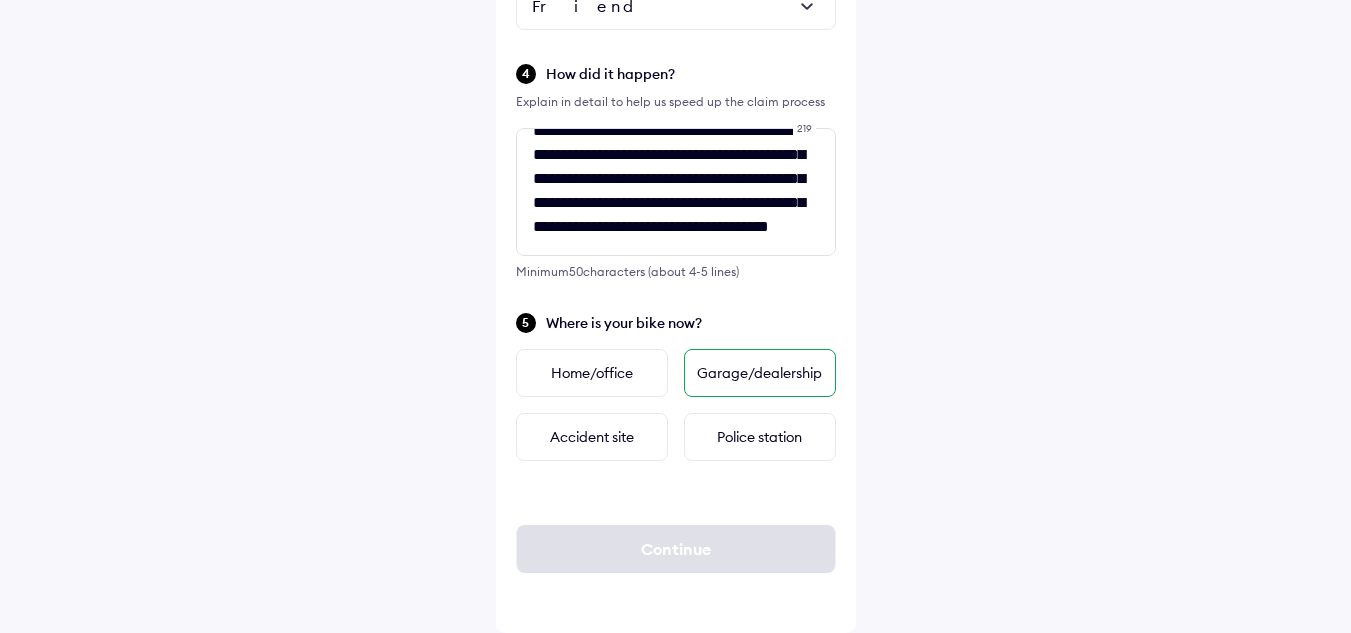 click on "Garage/dealership" at bounding box center [760, 373] 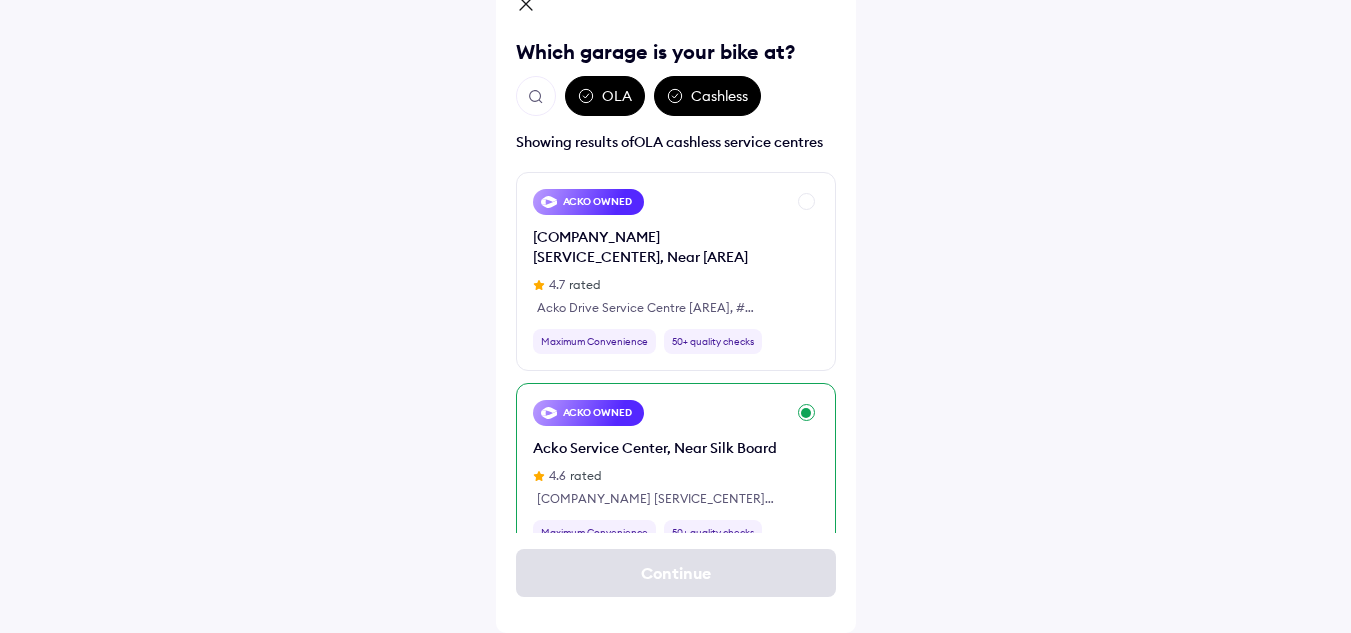 scroll, scrollTop: 120, scrollLeft: 0, axis: vertical 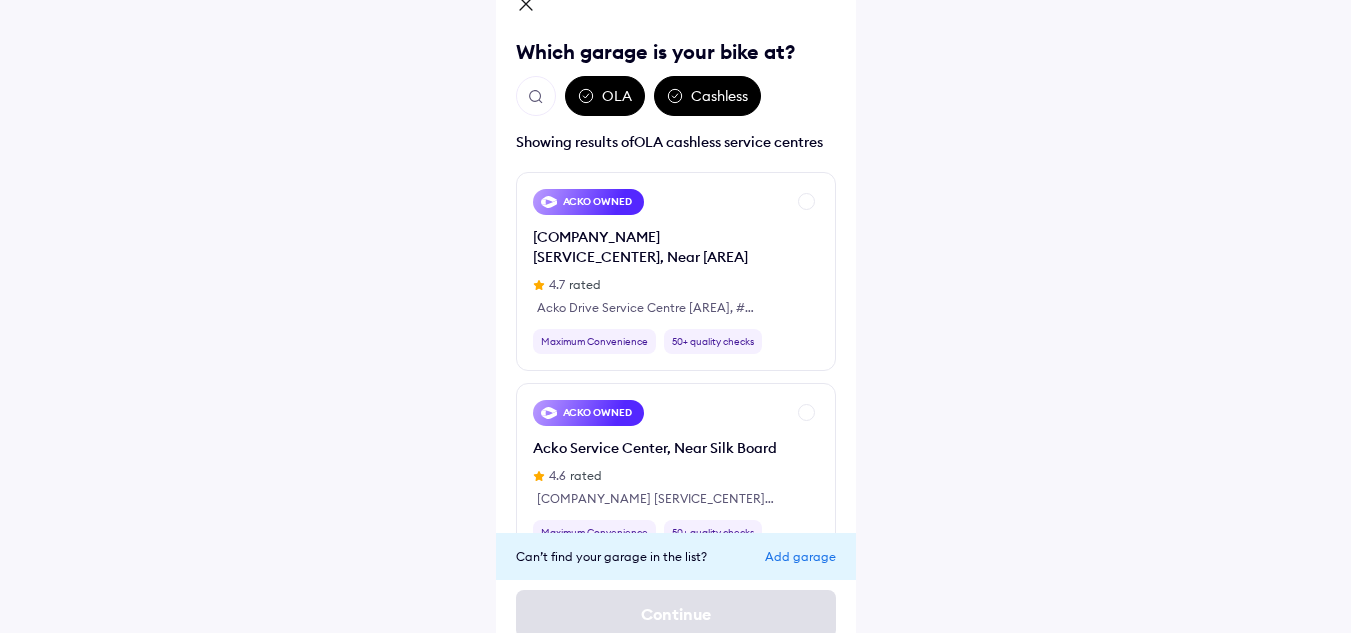 click on "Cashless" at bounding box center [707, 96] 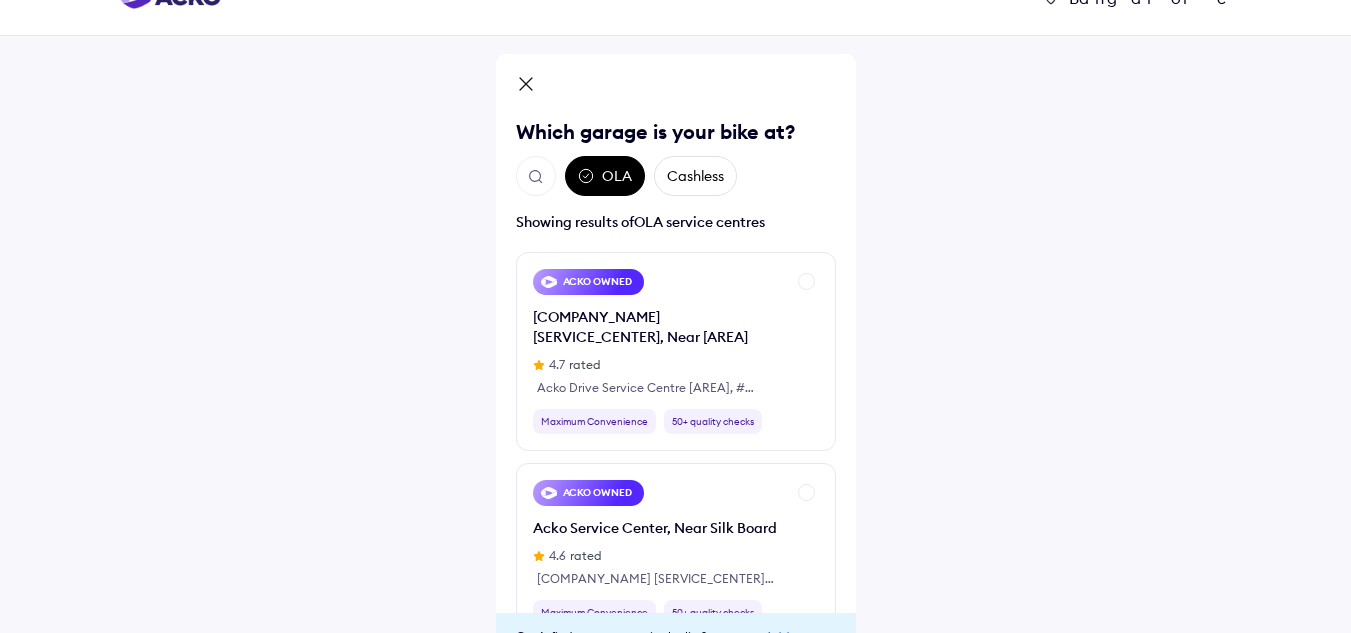 scroll, scrollTop: 120, scrollLeft: 0, axis: vertical 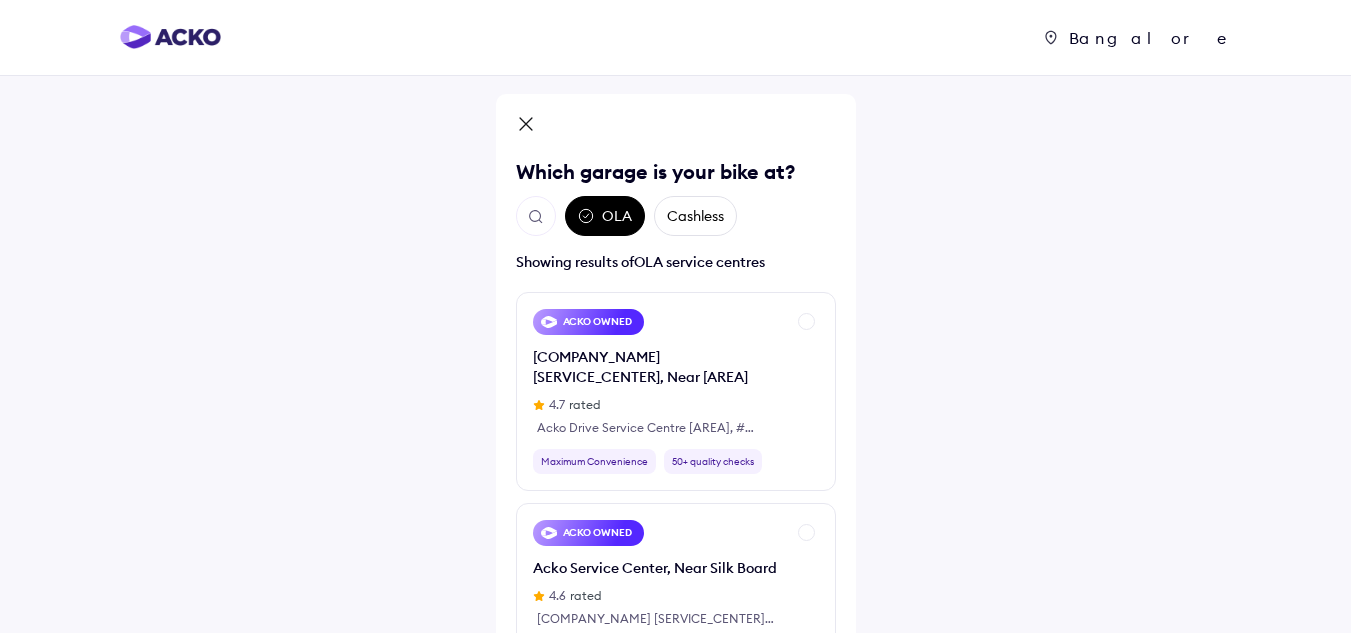 click on "OLA" at bounding box center (605, 216) 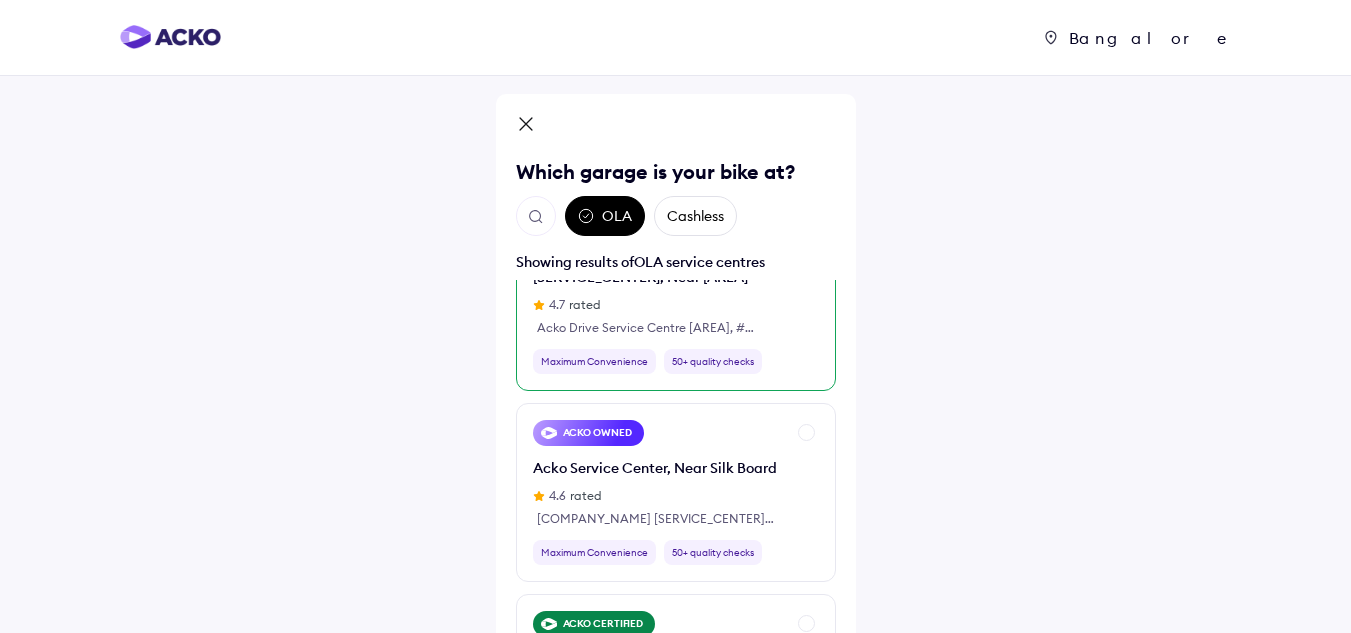 scroll, scrollTop: 0, scrollLeft: 0, axis: both 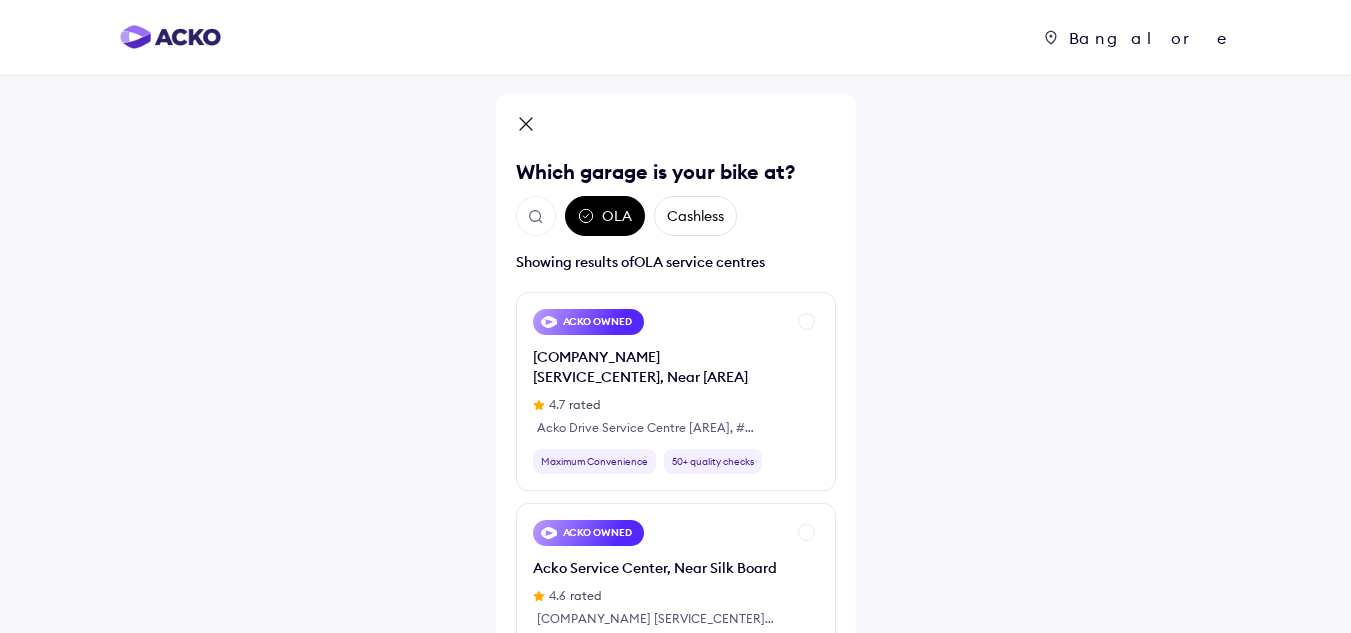 click on "Cashless" at bounding box center (695, 216) 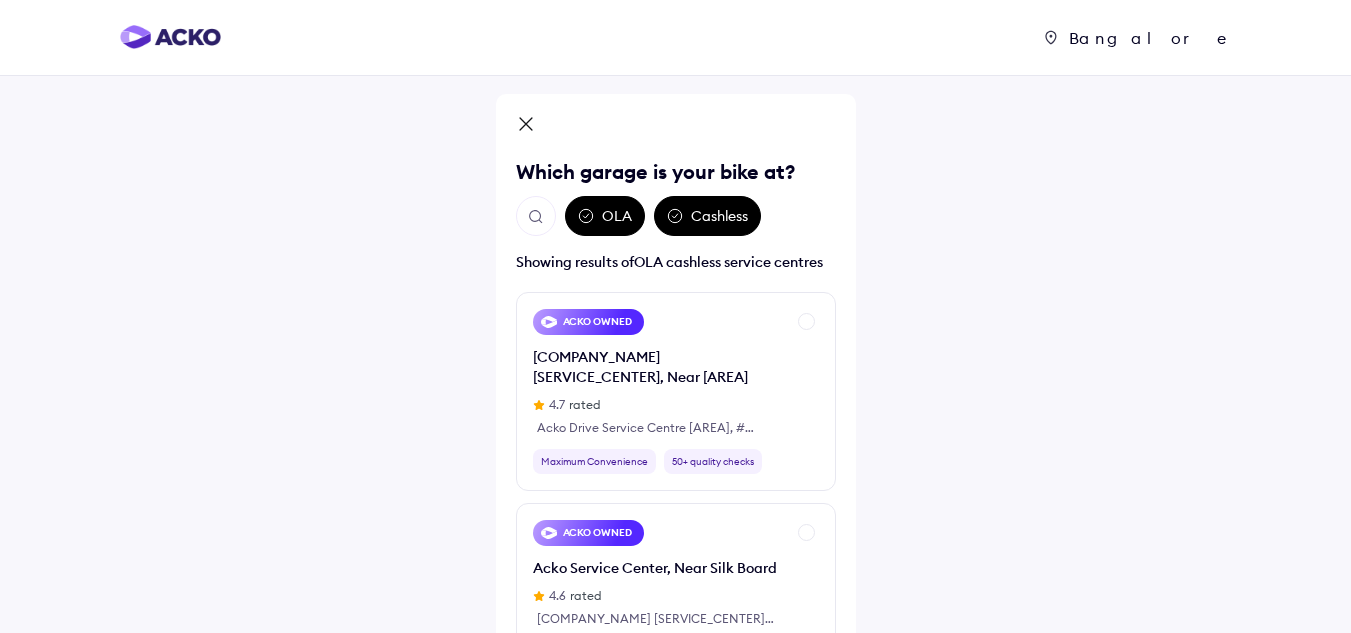 click on "OLA" at bounding box center [605, 216] 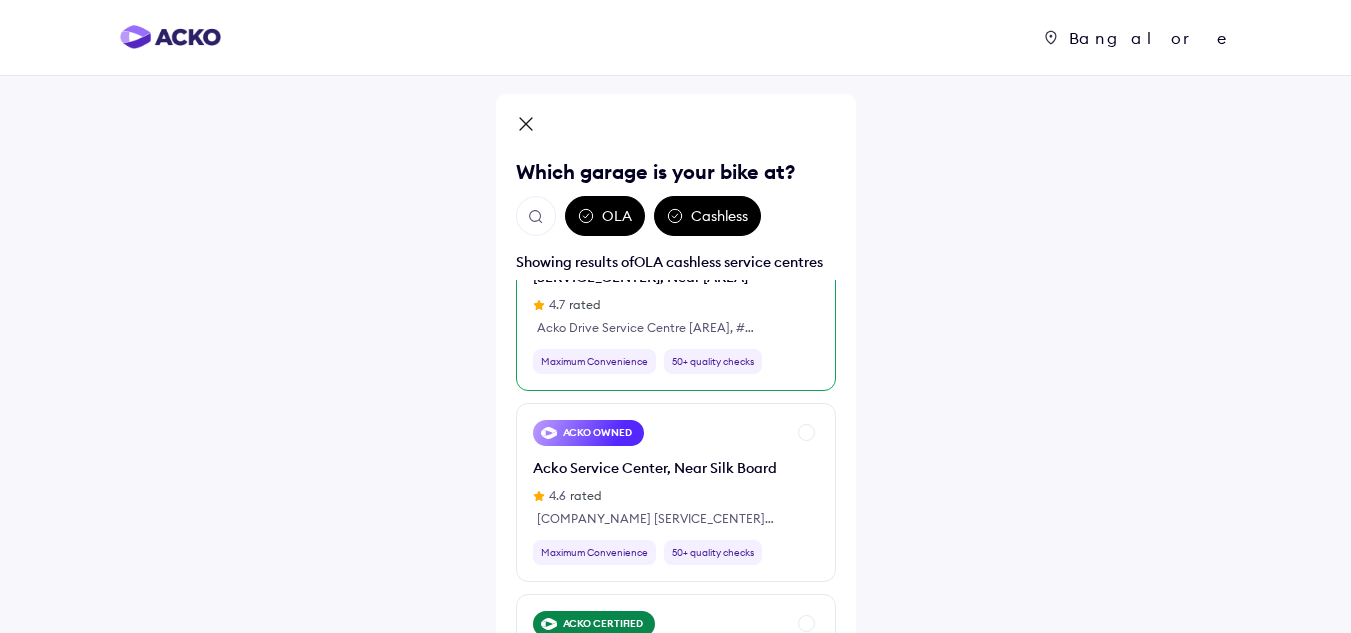 scroll, scrollTop: 0, scrollLeft: 0, axis: both 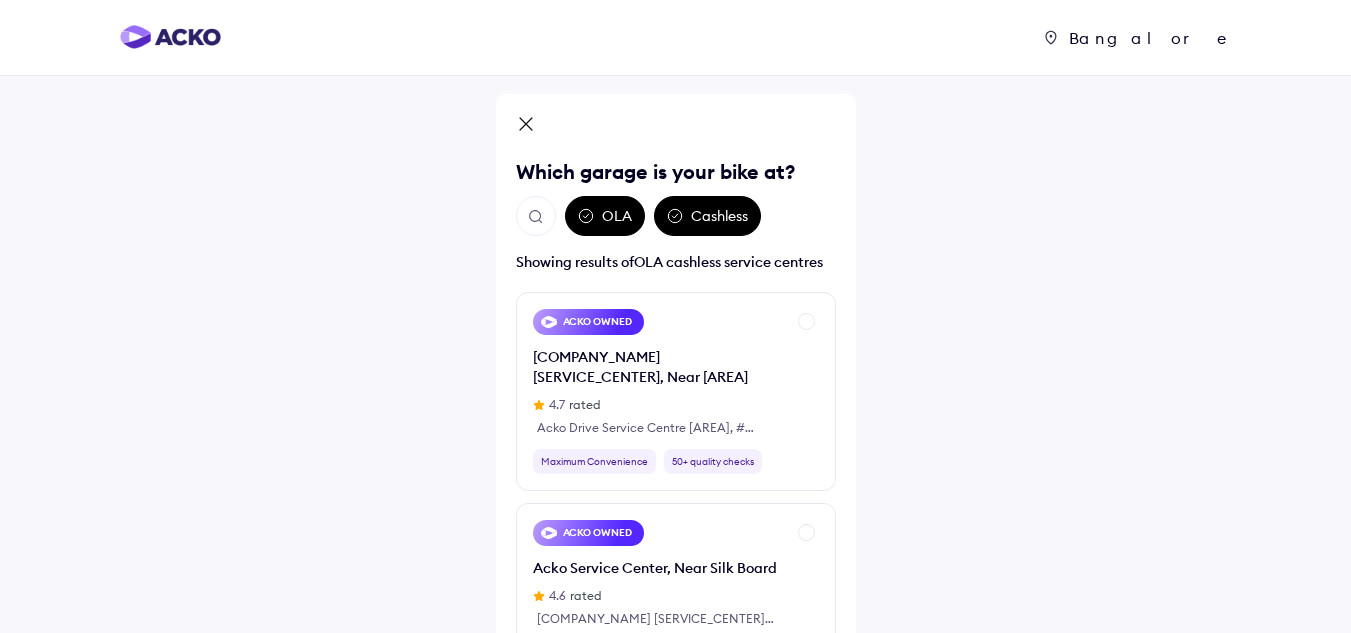 click on "Cashless" at bounding box center (707, 216) 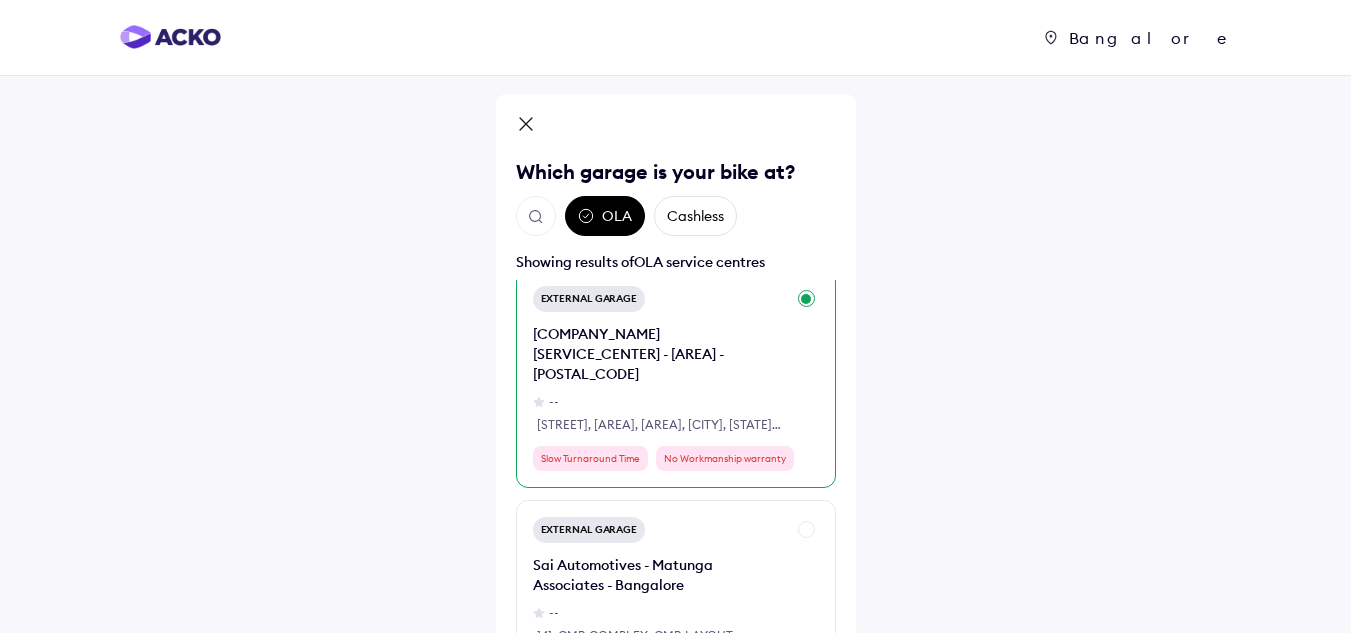 scroll, scrollTop: 3700, scrollLeft: 0, axis: vertical 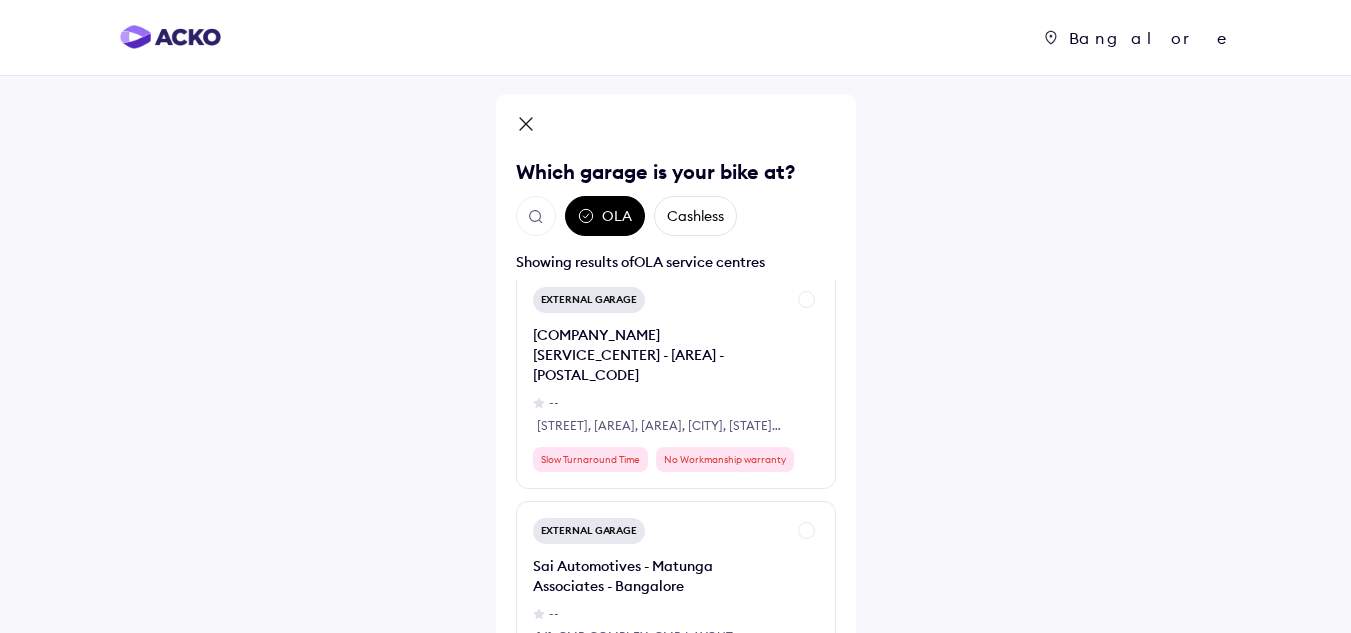 click at bounding box center [536, 217] 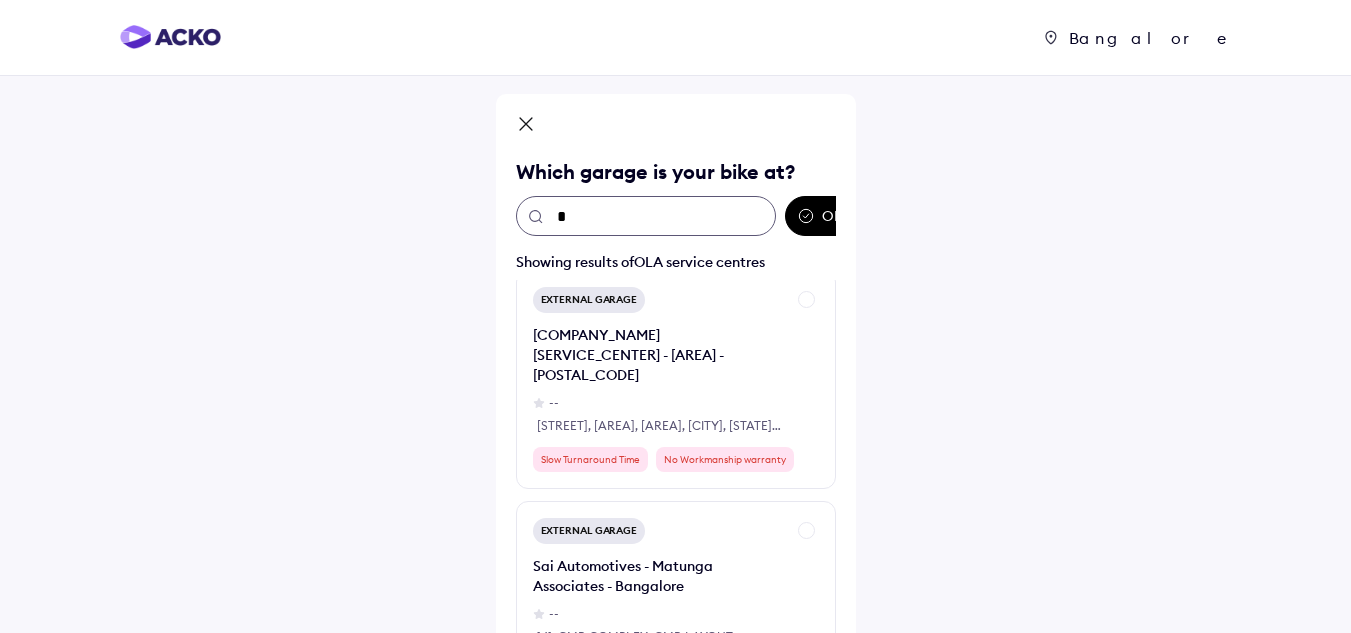 scroll, scrollTop: 0, scrollLeft: 0, axis: both 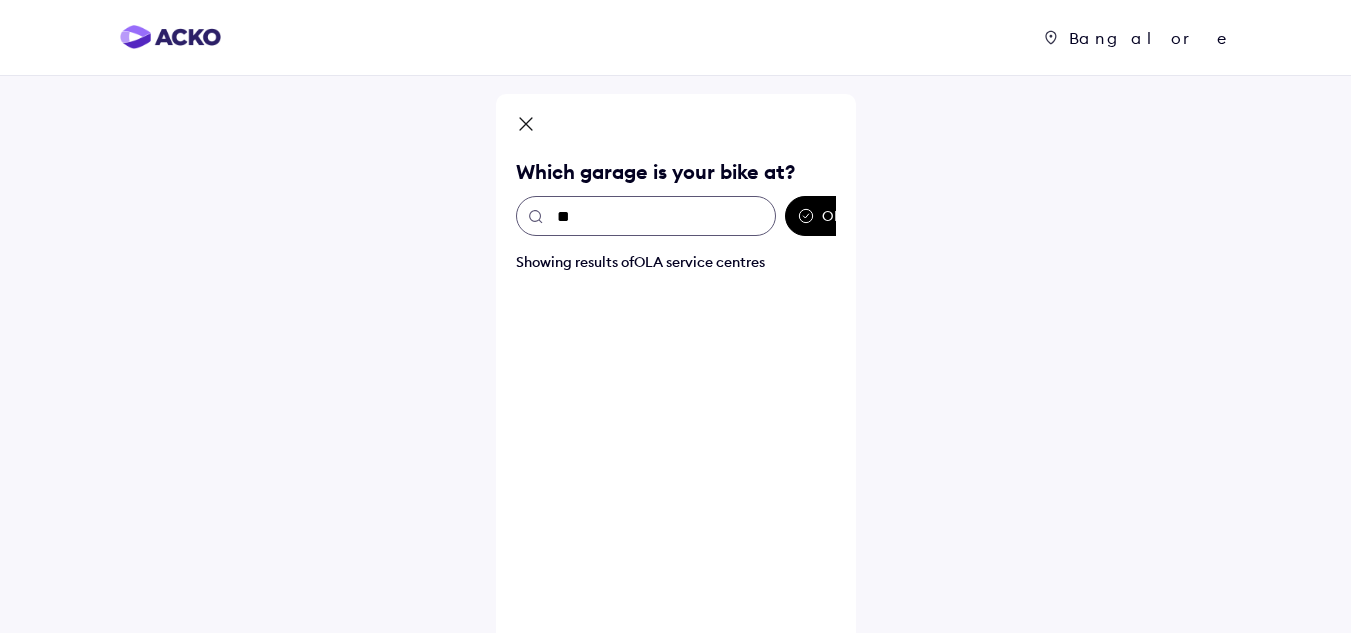 type on "*" 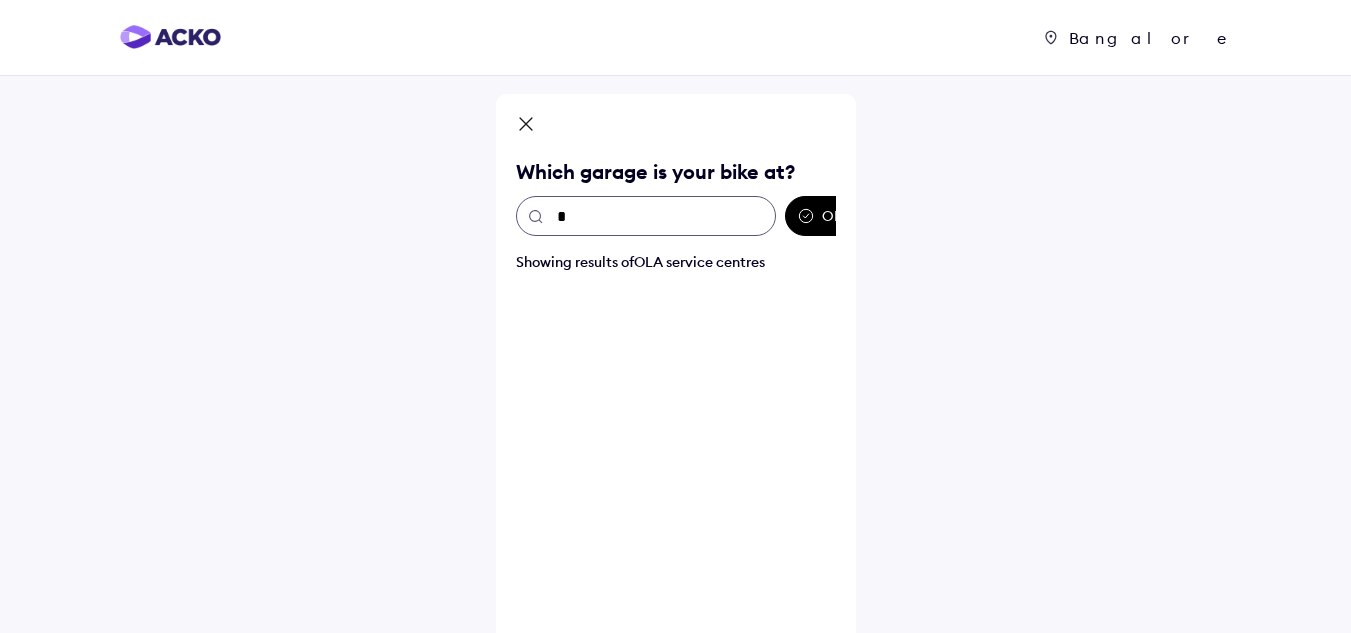 type 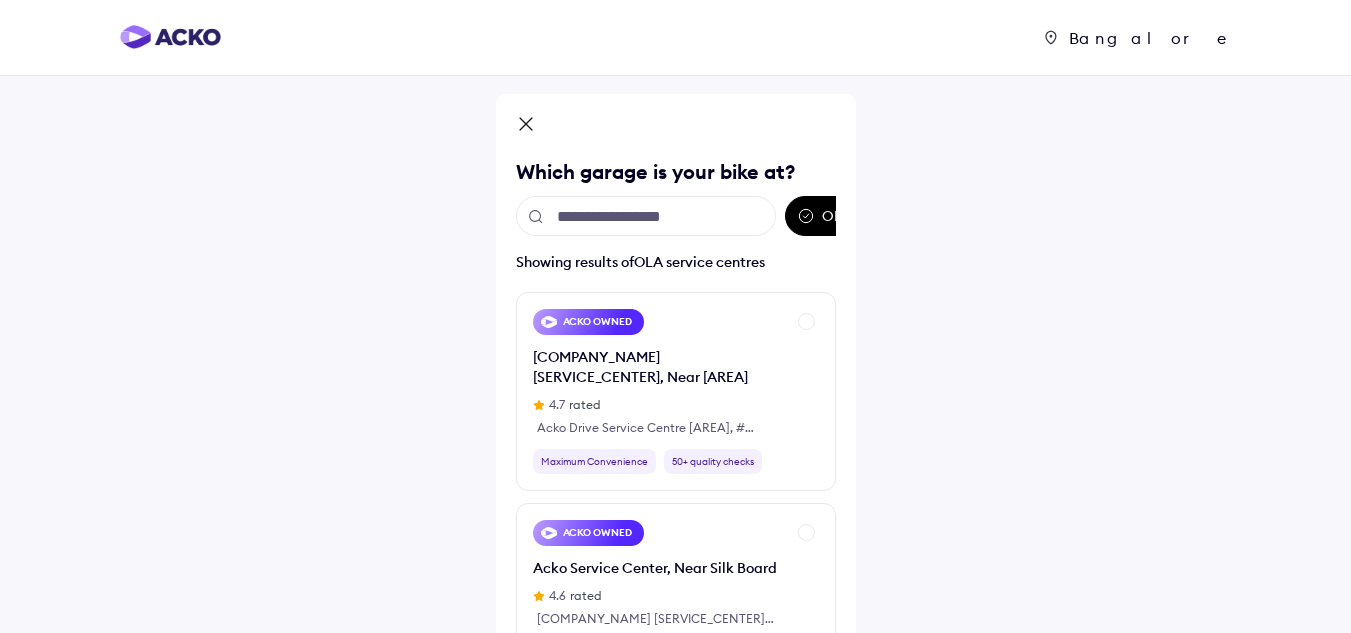 click 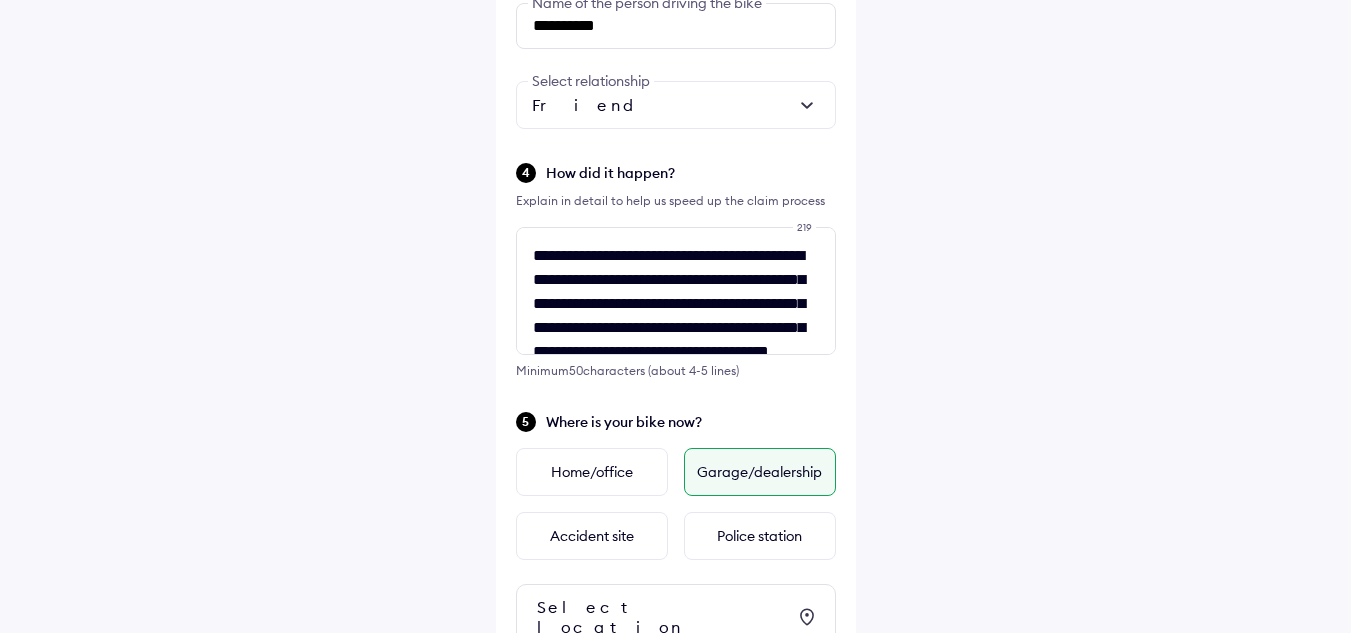 scroll, scrollTop: 906, scrollLeft: 0, axis: vertical 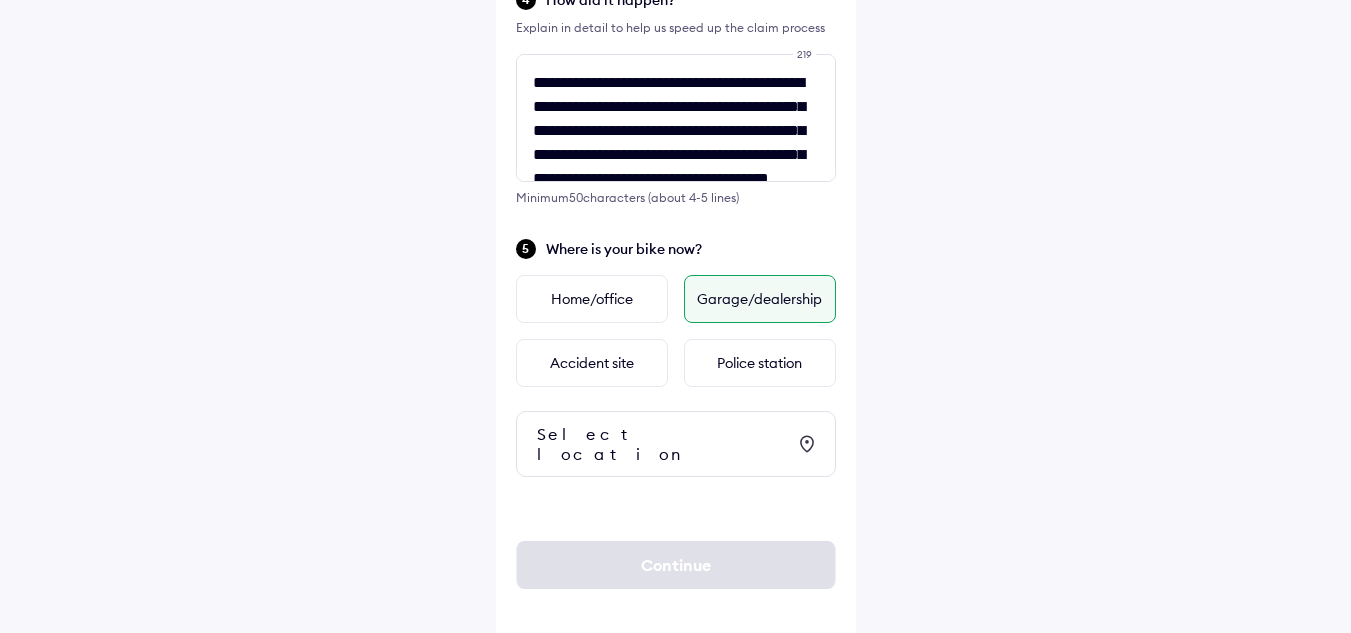 click on "Select location" at bounding box center [661, 444] 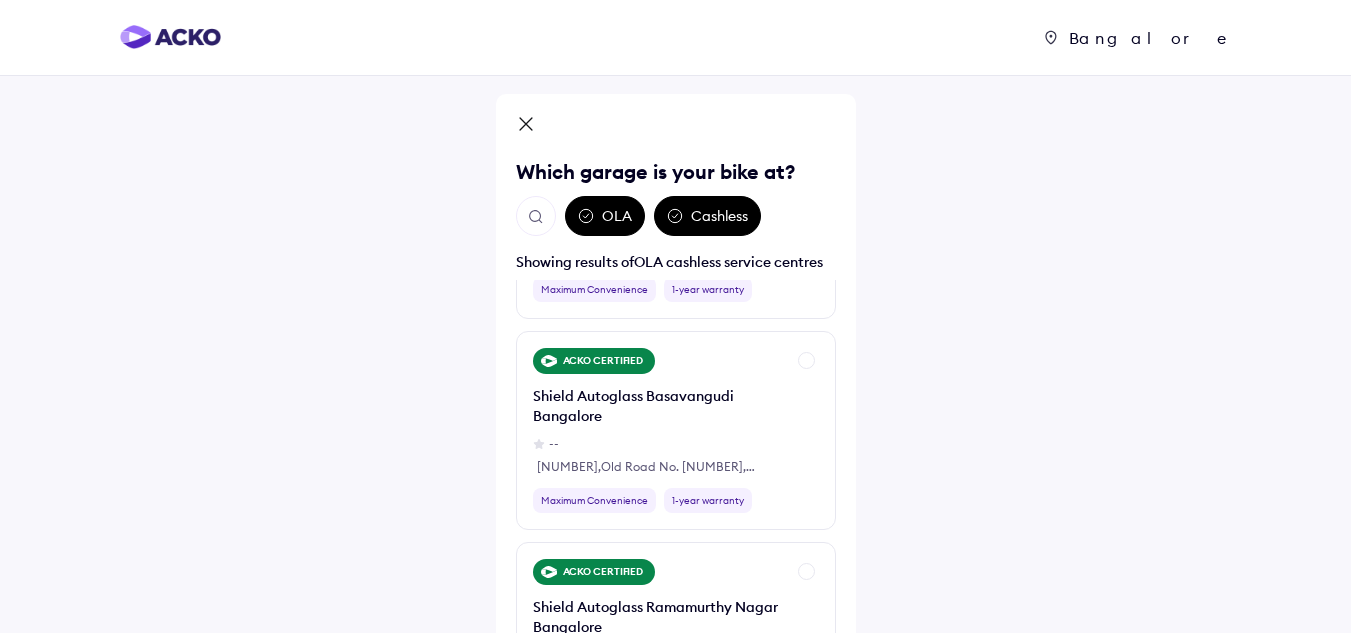 scroll, scrollTop: 3800, scrollLeft: 0, axis: vertical 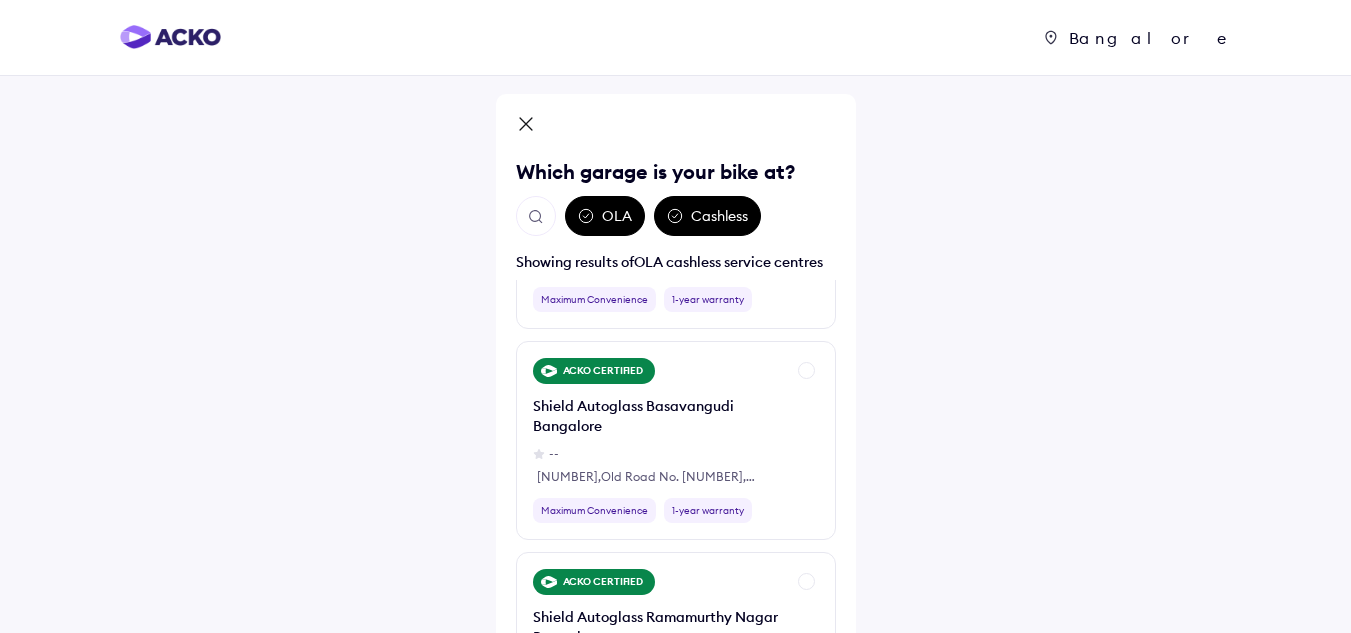 click 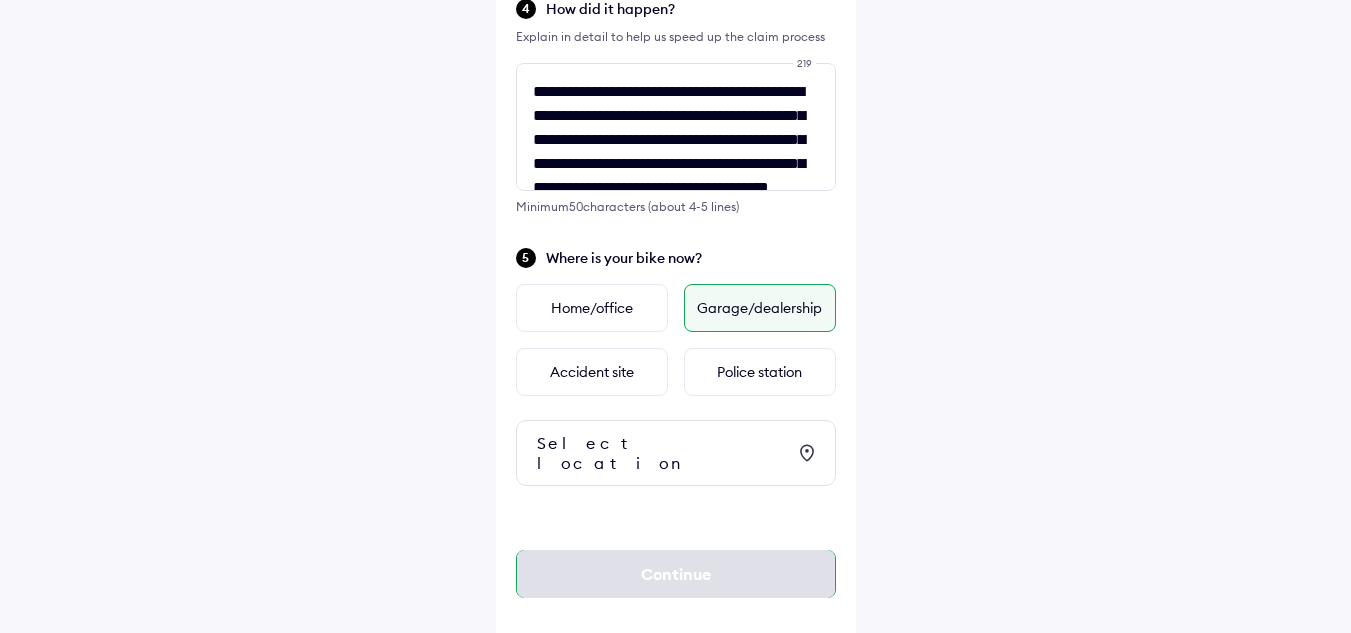 scroll, scrollTop: 906, scrollLeft: 0, axis: vertical 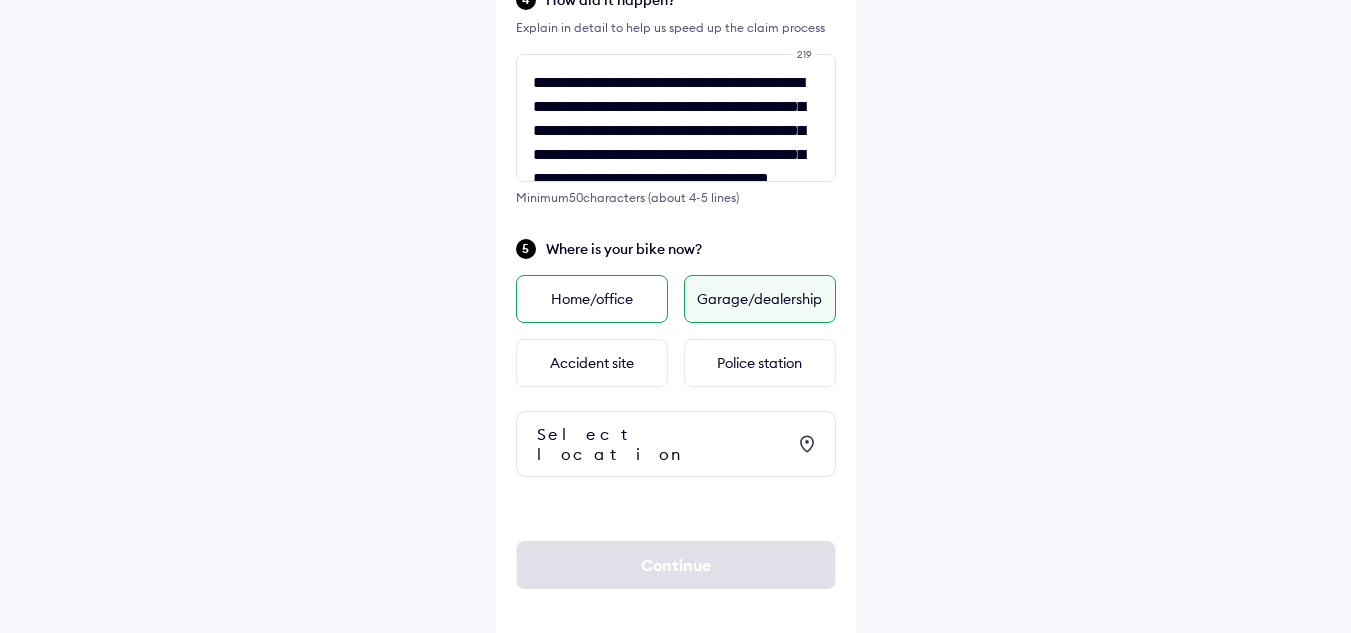 click on "Home/office" at bounding box center (592, 299) 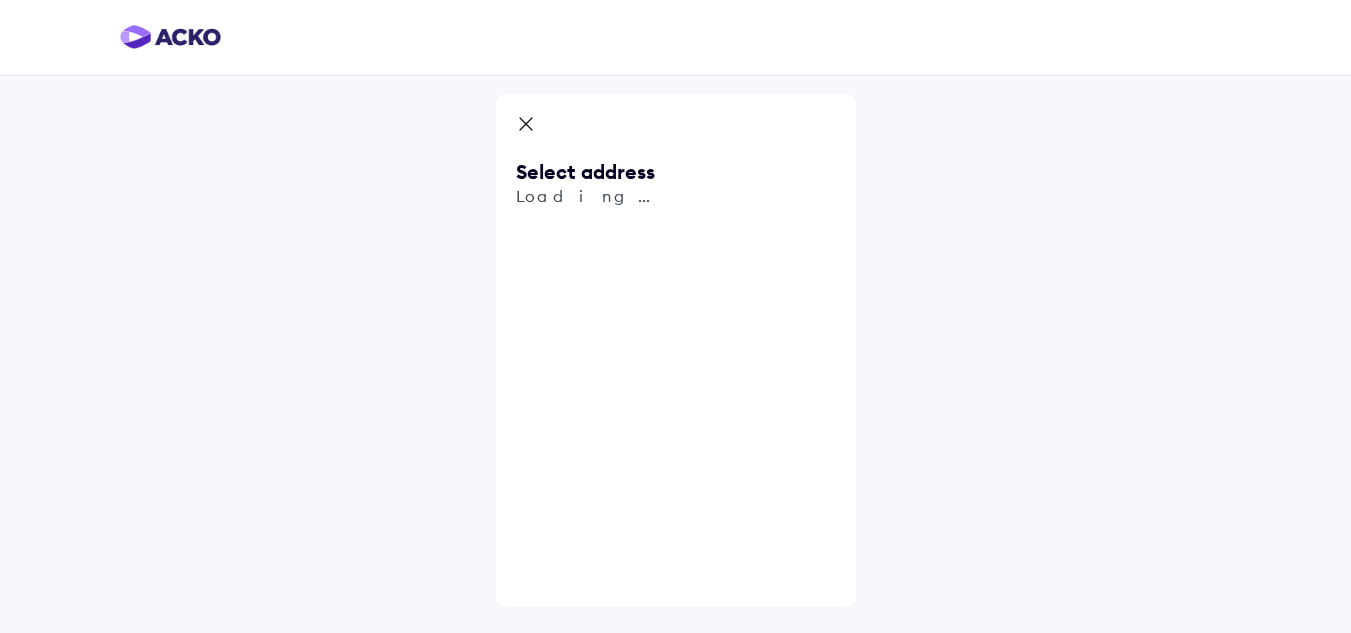 scroll, scrollTop: 0, scrollLeft: 0, axis: both 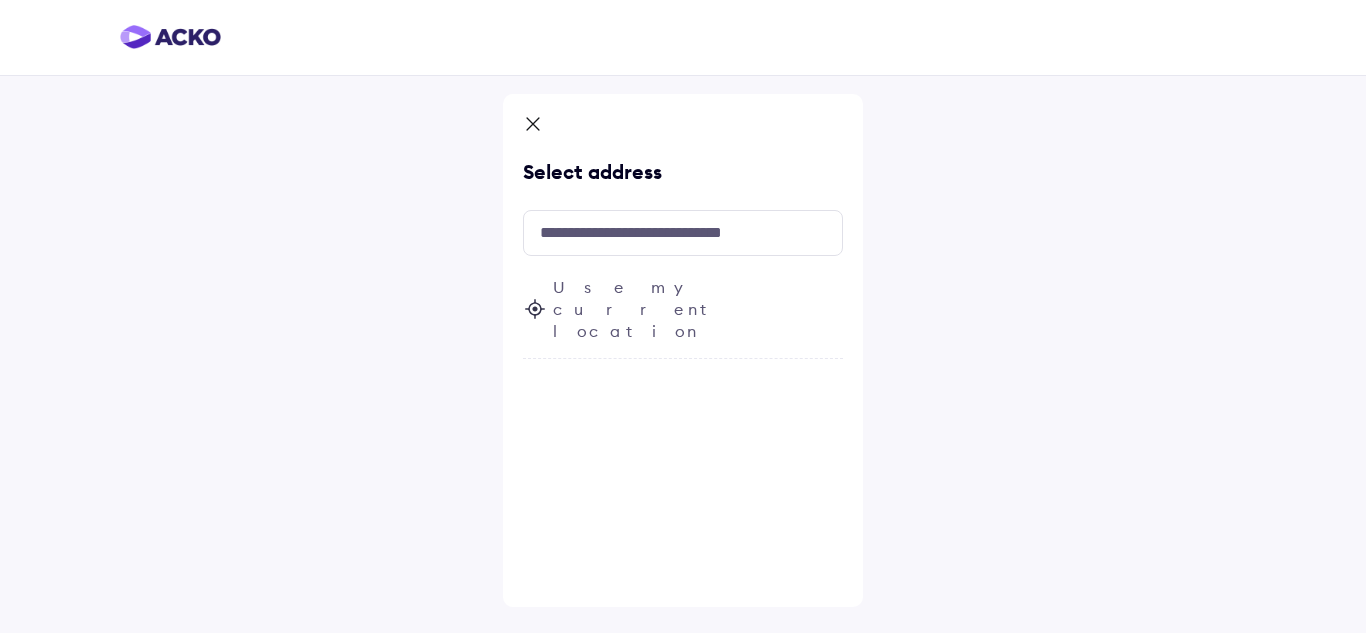 click on "Use my current location" at bounding box center (698, 309) 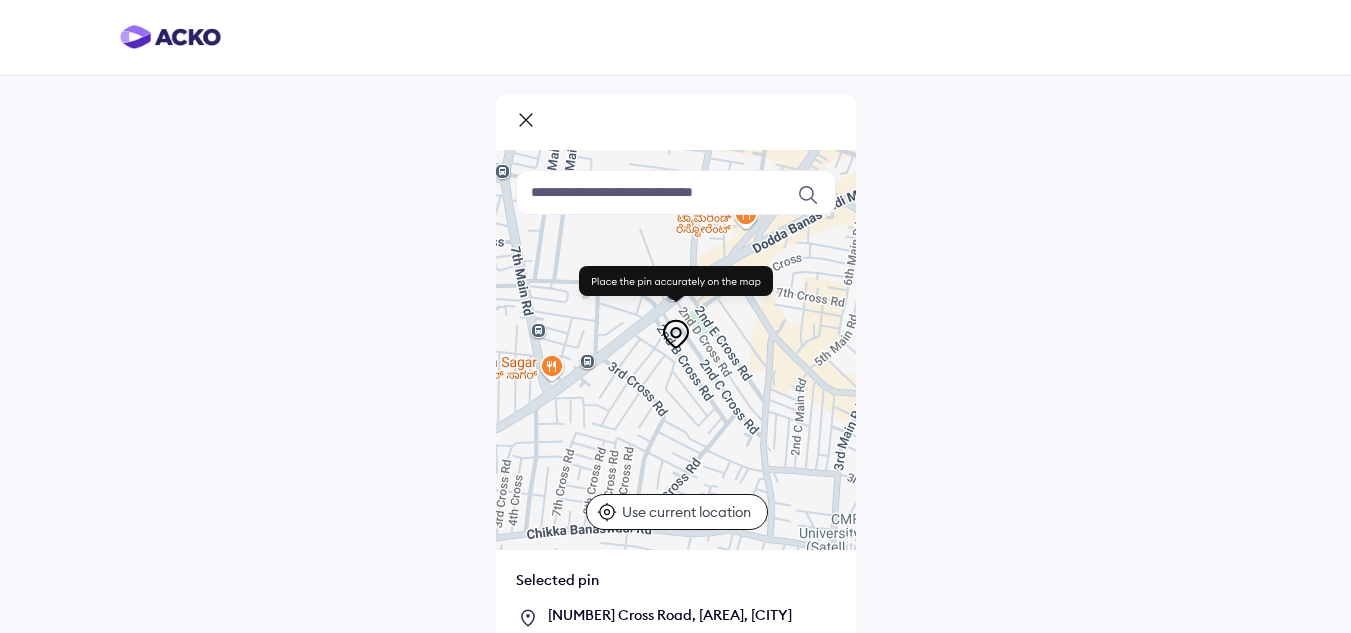 click at bounding box center (676, 192) 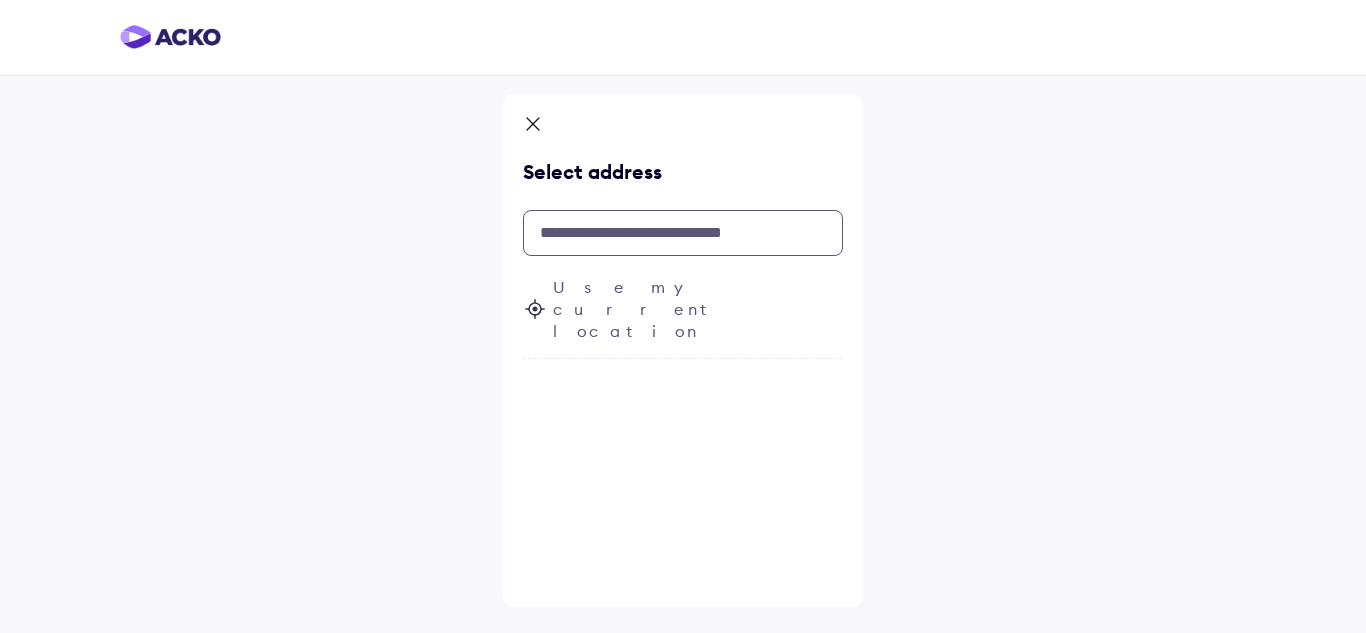 click at bounding box center [683, 233] 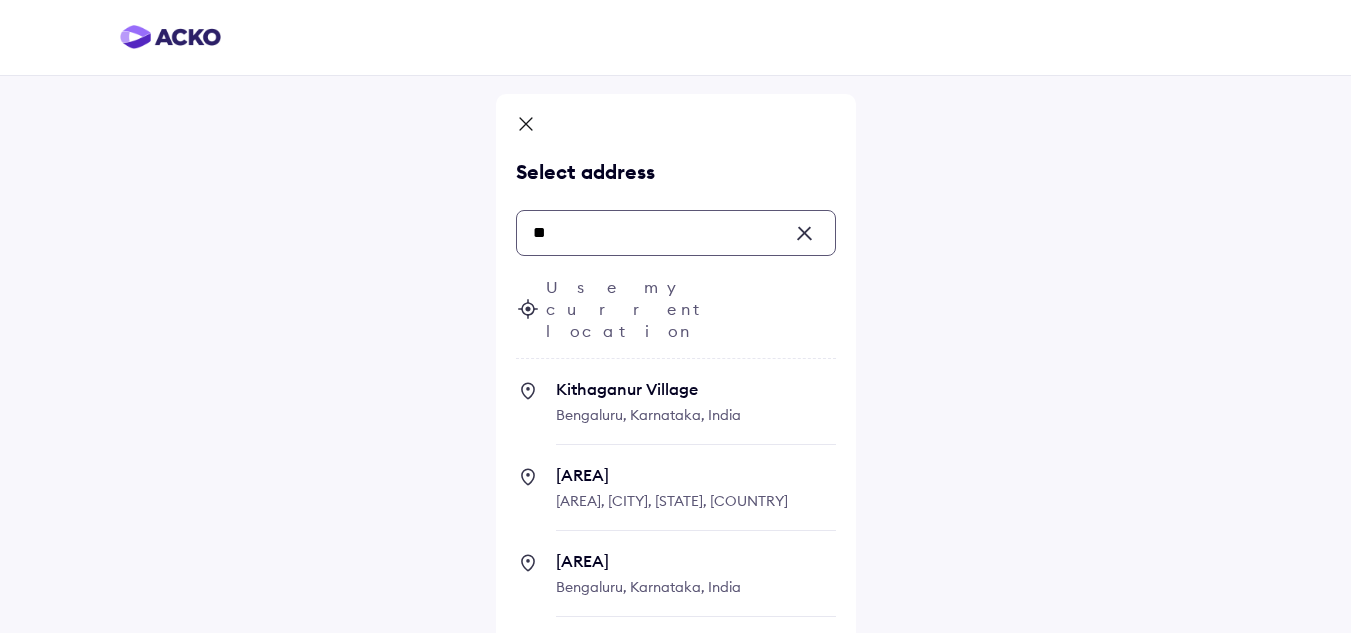 type on "*" 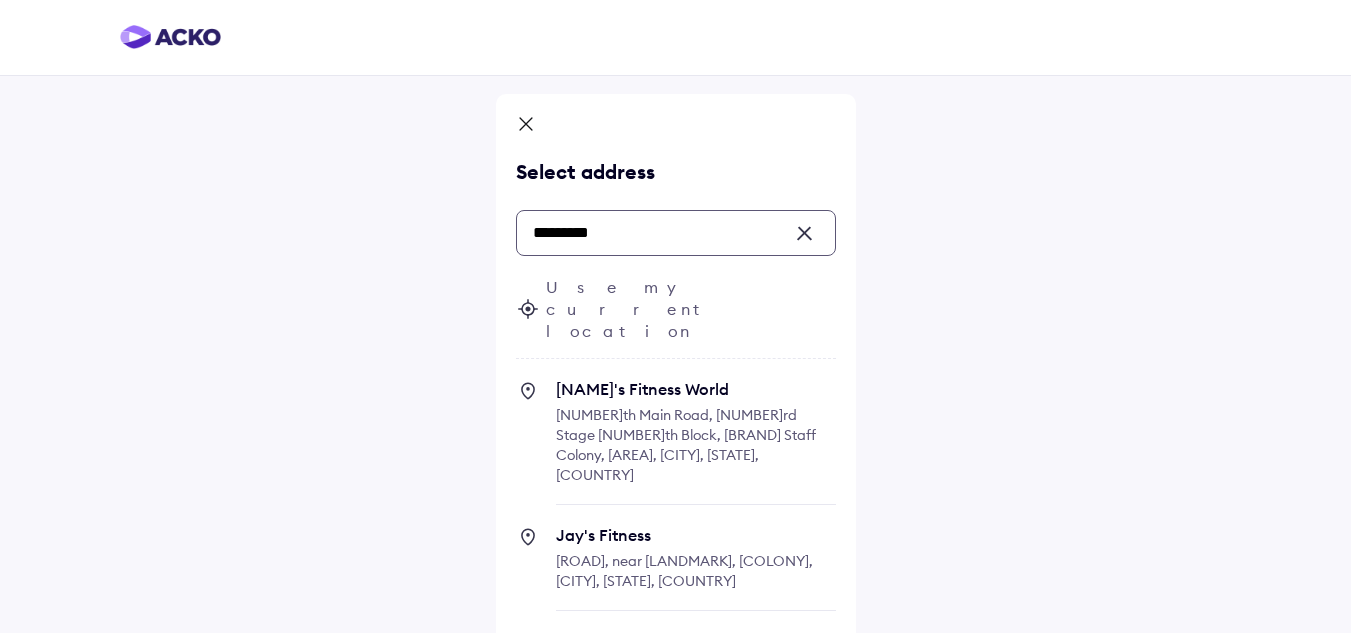 click on "[BUSINESS_NAME] [ROAD_NAME], near [LANDMARK], [COLONY], [CITY], [STATE], [COUNTRY]" at bounding box center [696, 568] 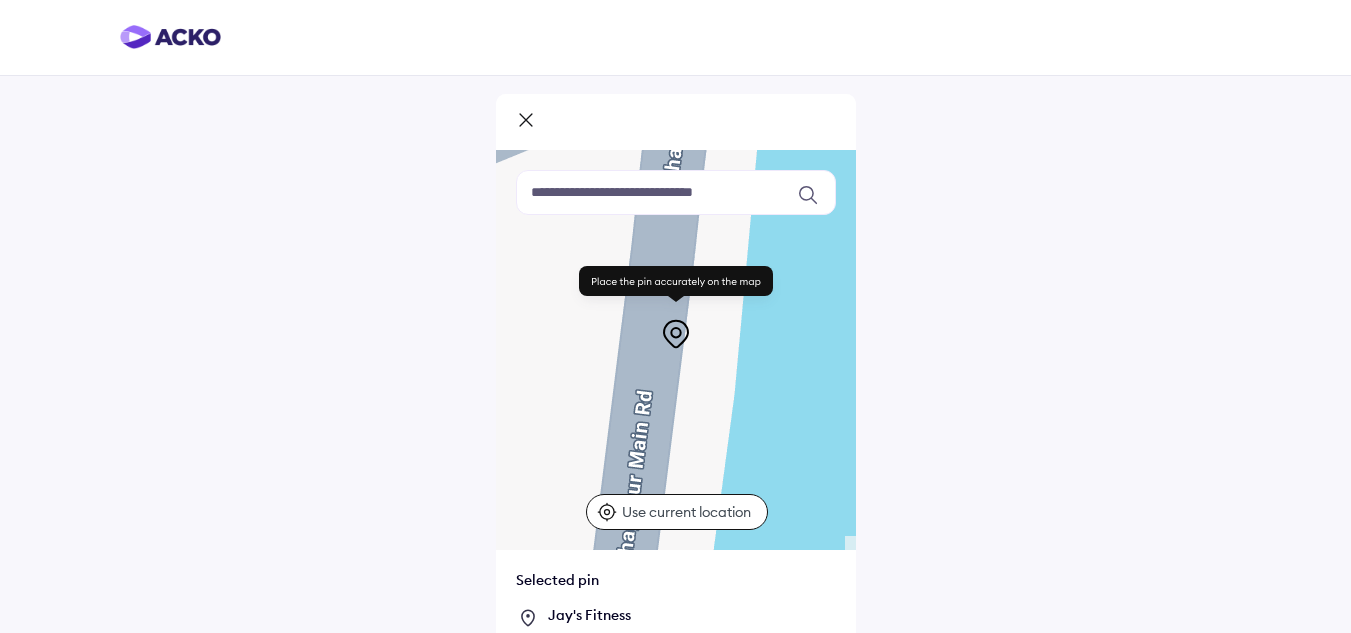 drag, startPoint x: 601, startPoint y: 390, endPoint x: 715, endPoint y: 144, distance: 271.13095 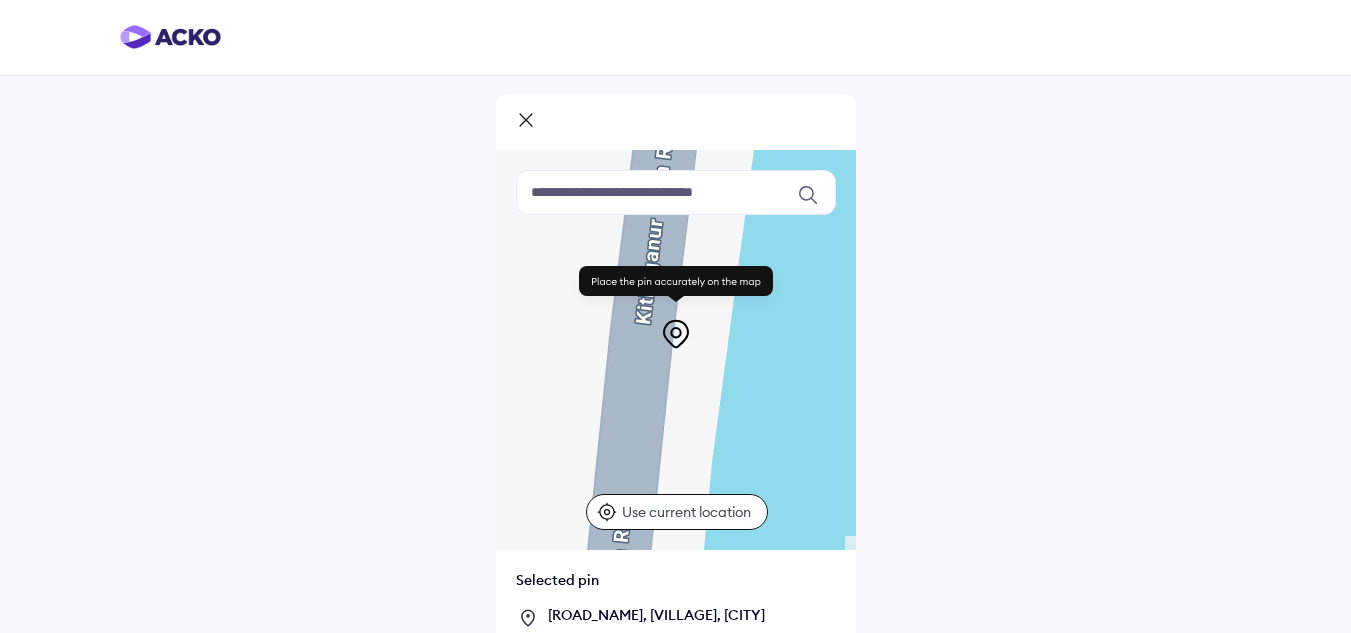 drag, startPoint x: 724, startPoint y: 468, endPoint x: 745, endPoint y: 228, distance: 240.91699 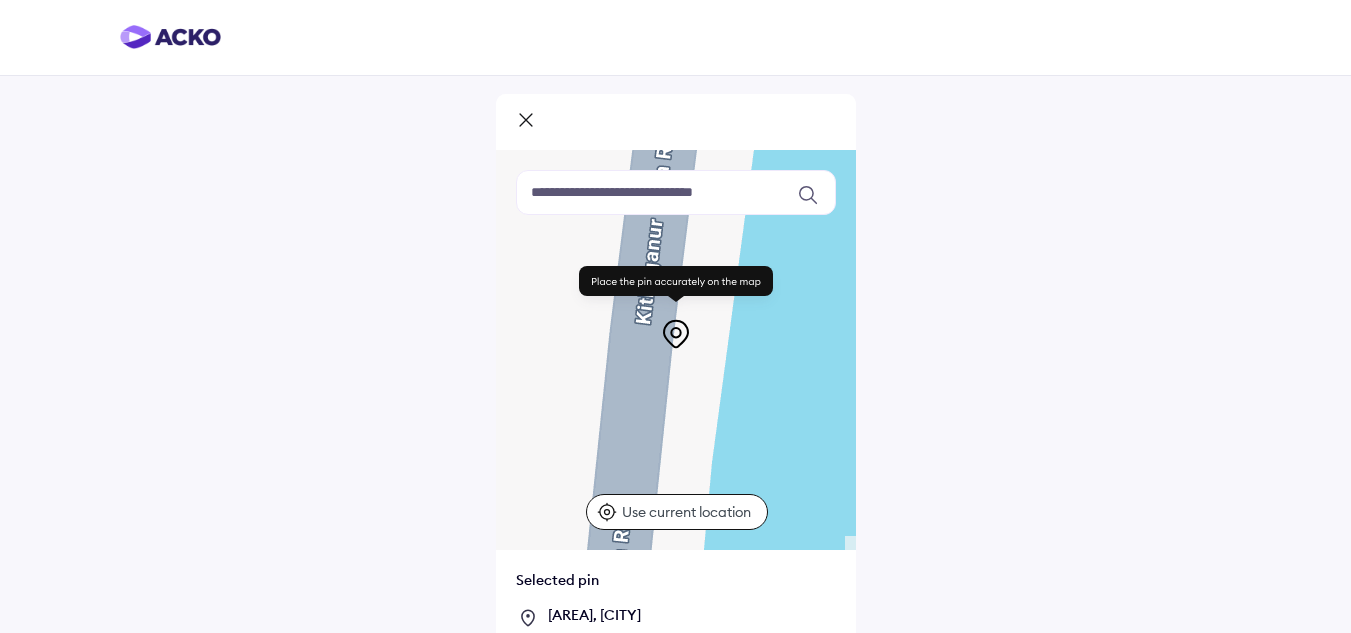 drag, startPoint x: 695, startPoint y: 445, endPoint x: 745, endPoint y: 211, distance: 239.28226 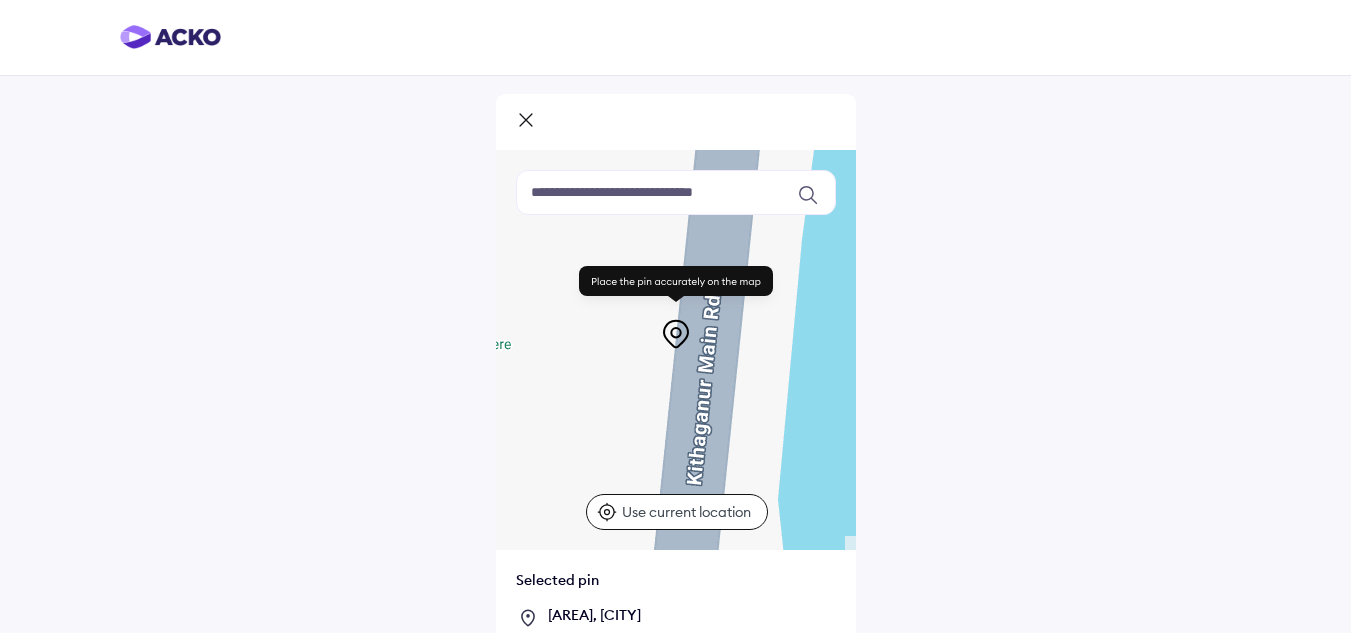 drag, startPoint x: 683, startPoint y: 425, endPoint x: 775, endPoint y: 203, distance: 240.30814 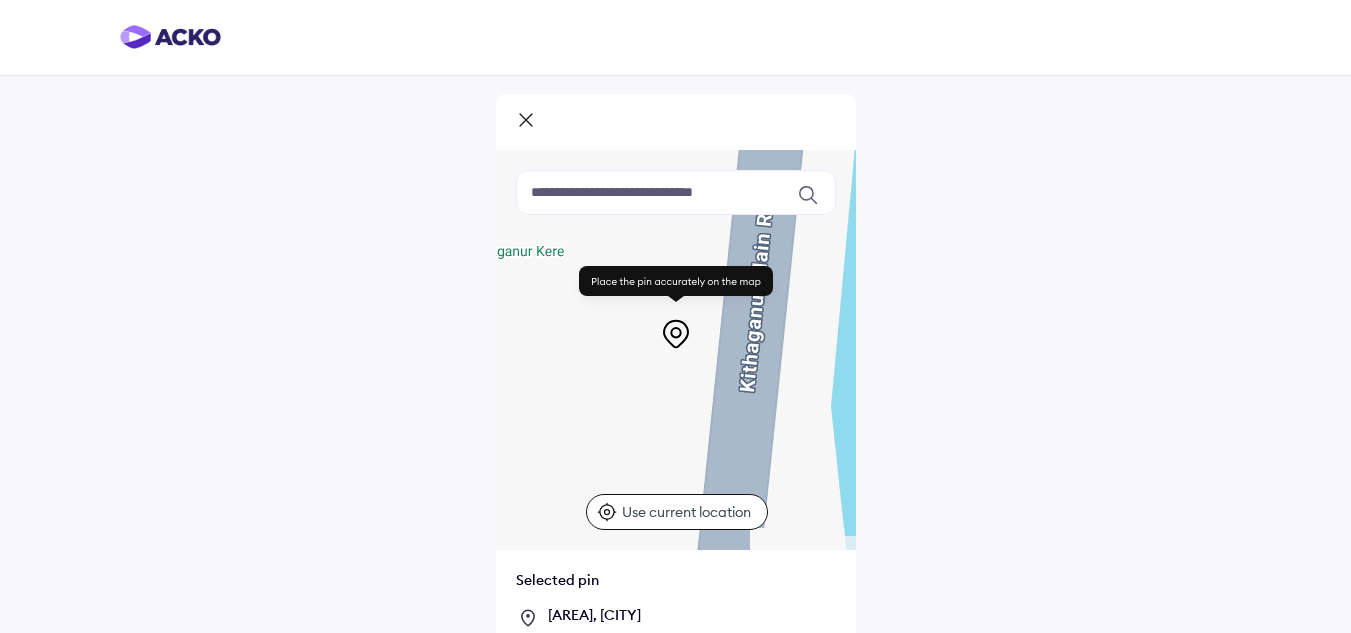 drag, startPoint x: 683, startPoint y: 397, endPoint x: 749, endPoint y: 298, distance: 118.98319 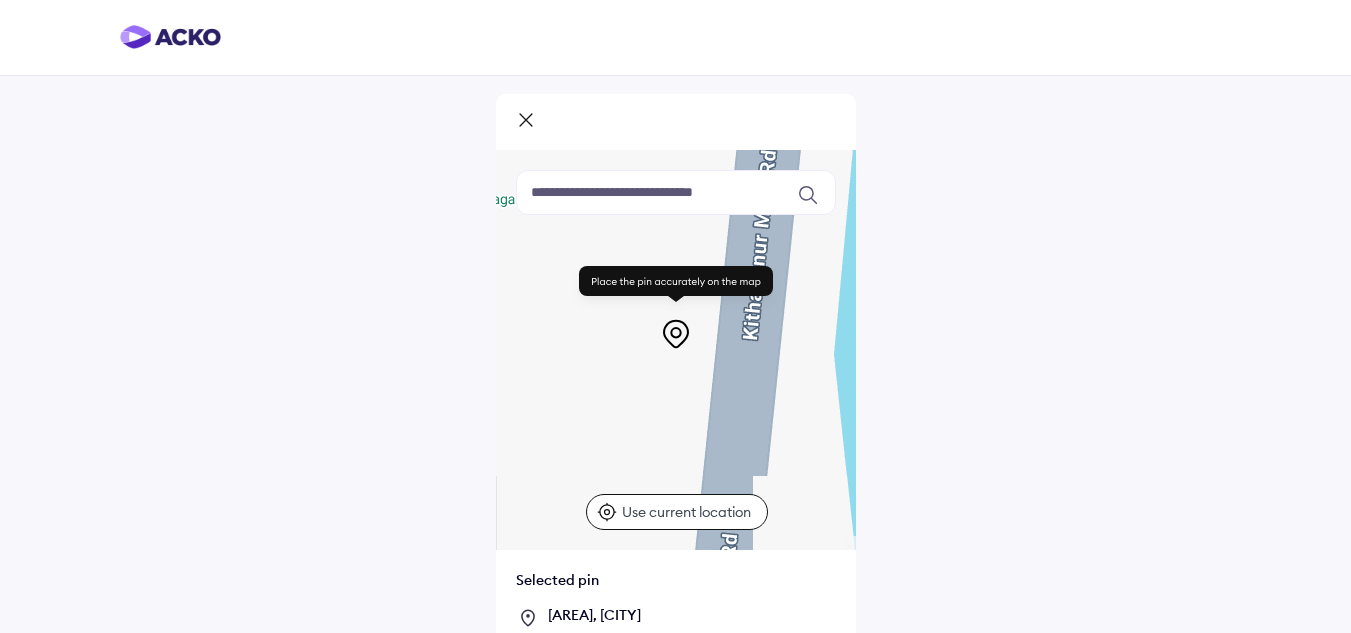 drag, startPoint x: 723, startPoint y: 418, endPoint x: 726, endPoint y: 353, distance: 65.06919 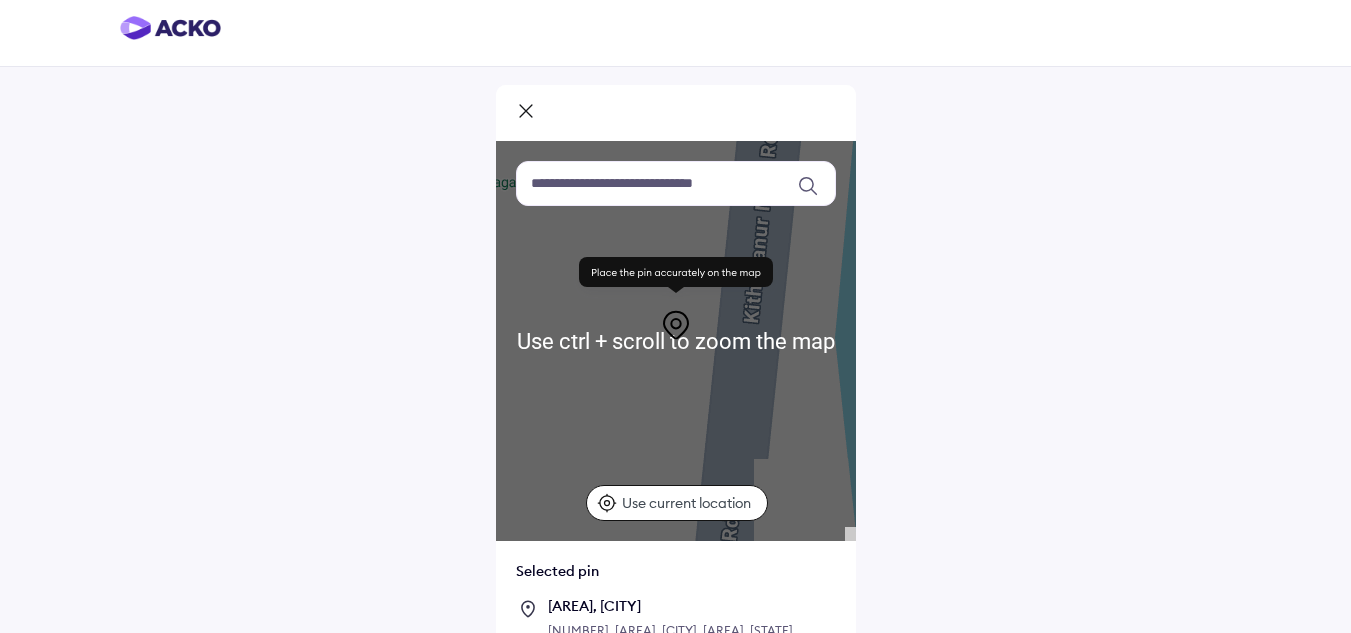 scroll, scrollTop: 0, scrollLeft: 0, axis: both 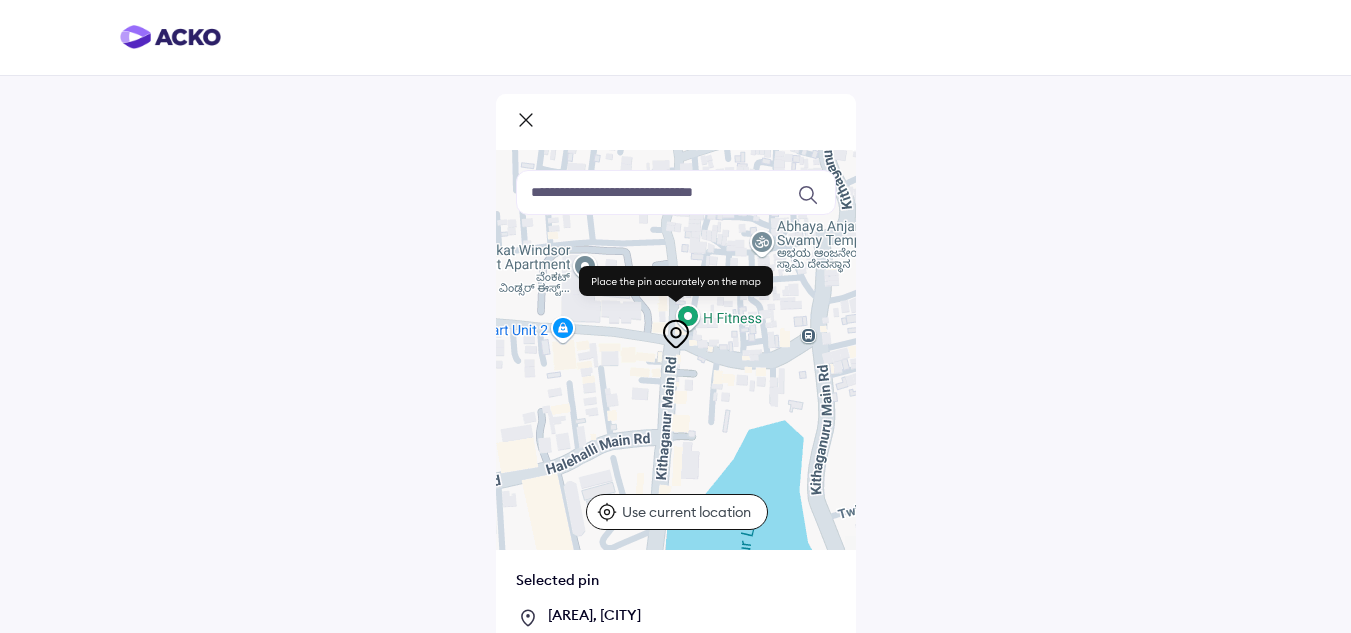drag, startPoint x: 728, startPoint y: 366, endPoint x: 642, endPoint y: 675, distance: 320.74445 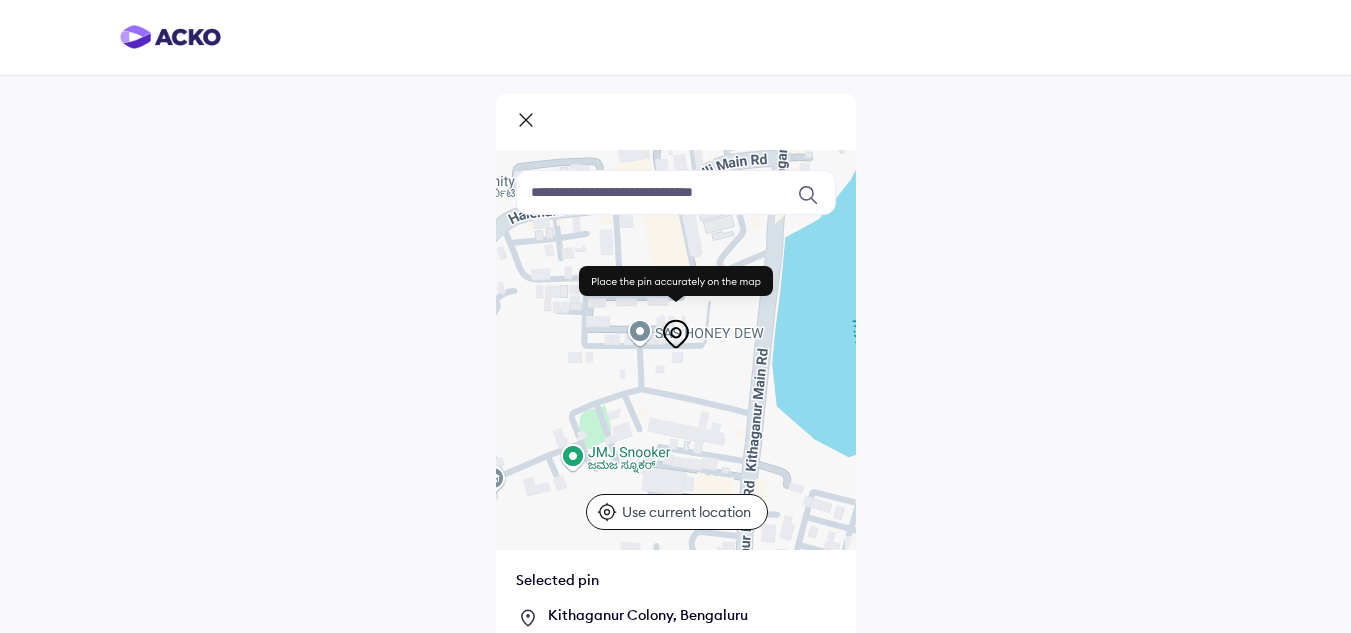 drag, startPoint x: 639, startPoint y: 373, endPoint x: 758, endPoint y: 107, distance: 291.4052 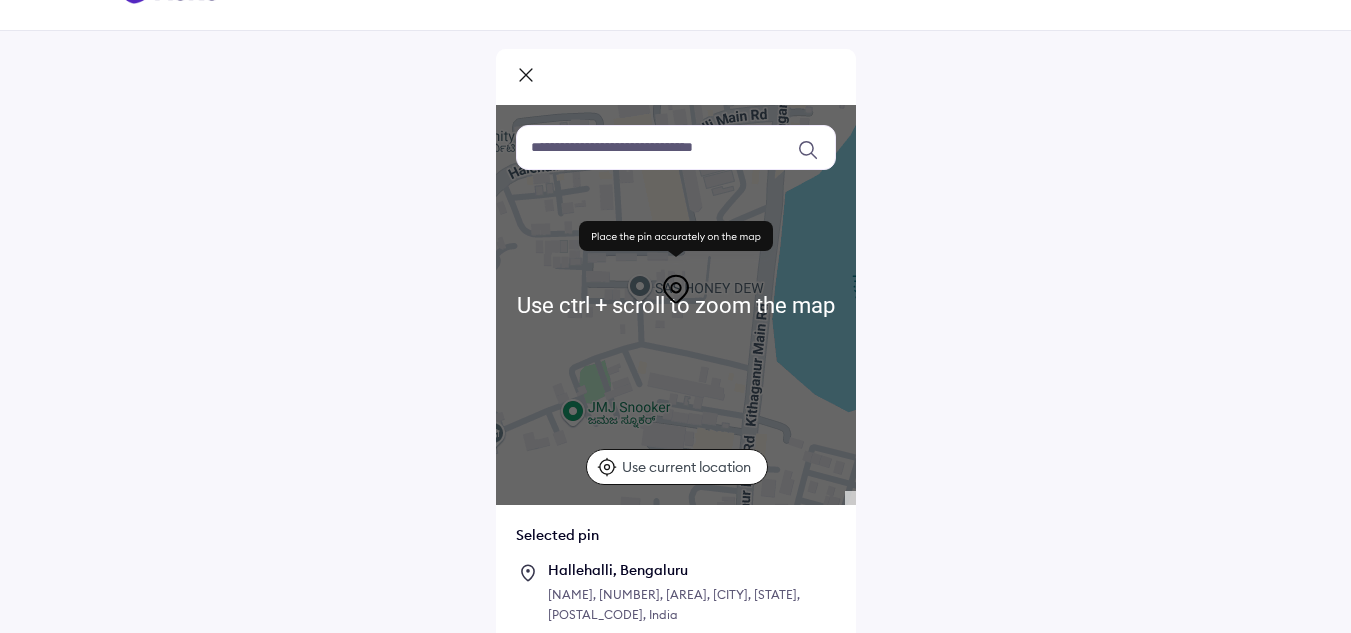 scroll, scrollTop: 0, scrollLeft: 0, axis: both 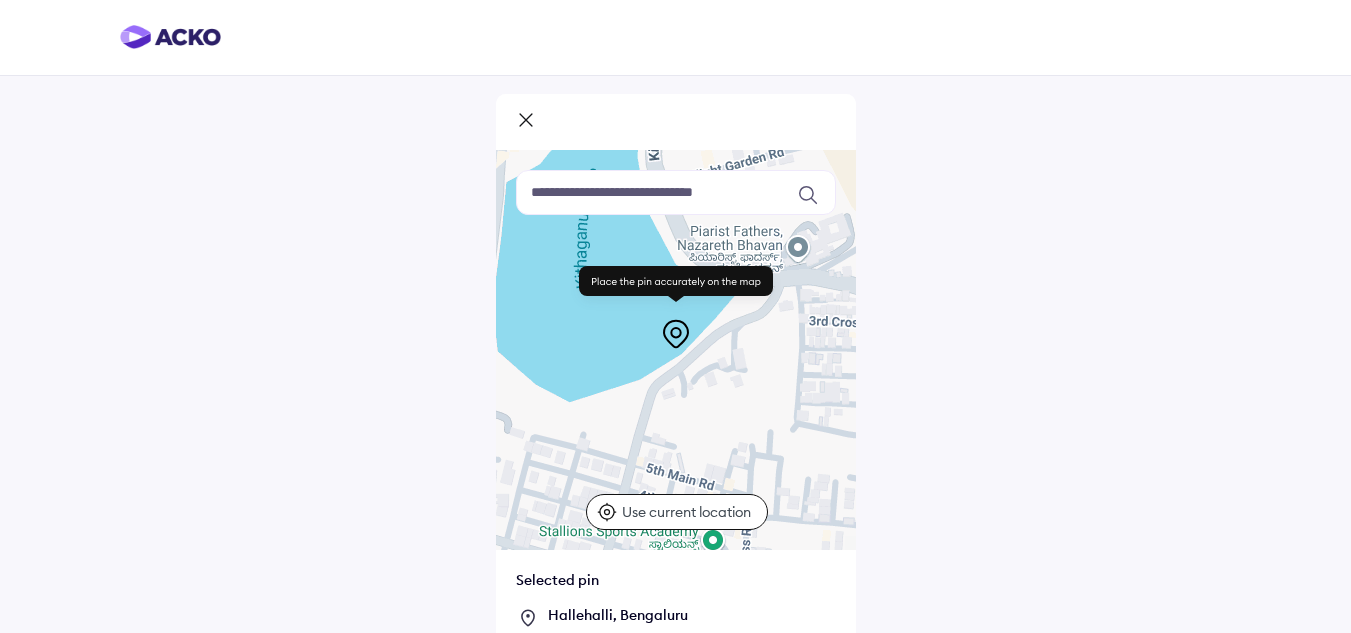 drag, startPoint x: 670, startPoint y: 383, endPoint x: 383, endPoint y: 329, distance: 292.03595 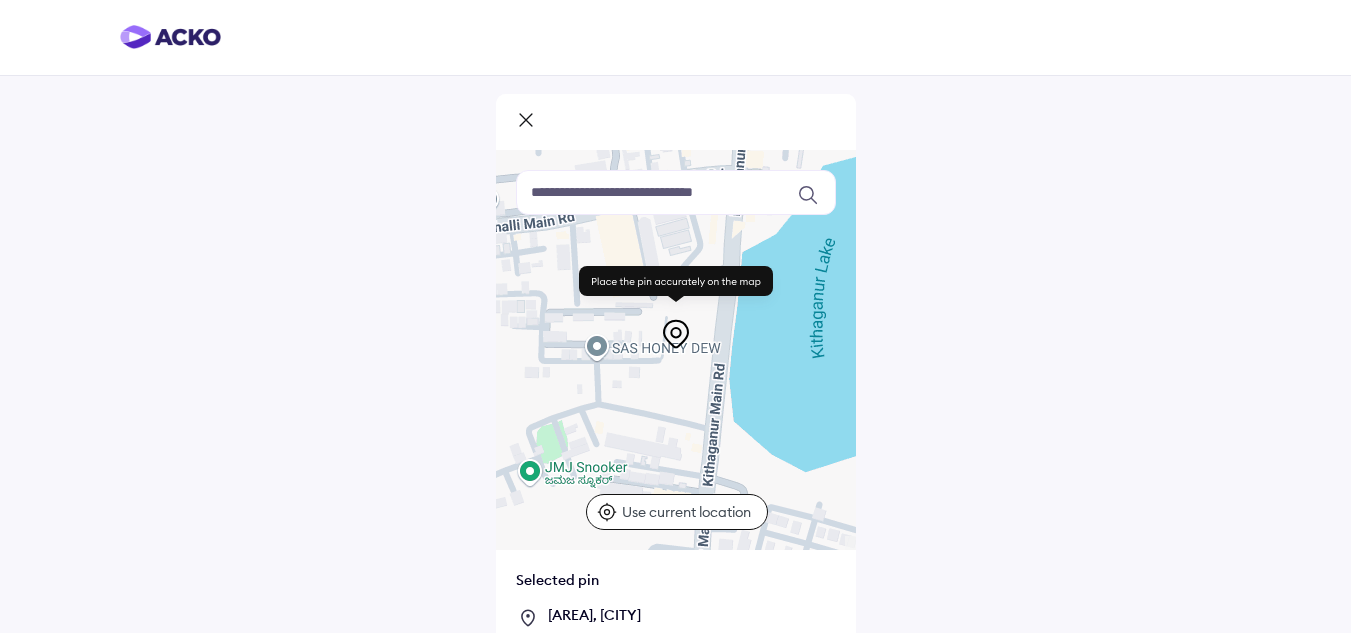 drag, startPoint x: 786, startPoint y: 375, endPoint x: 1013, endPoint y: 399, distance: 228.2652 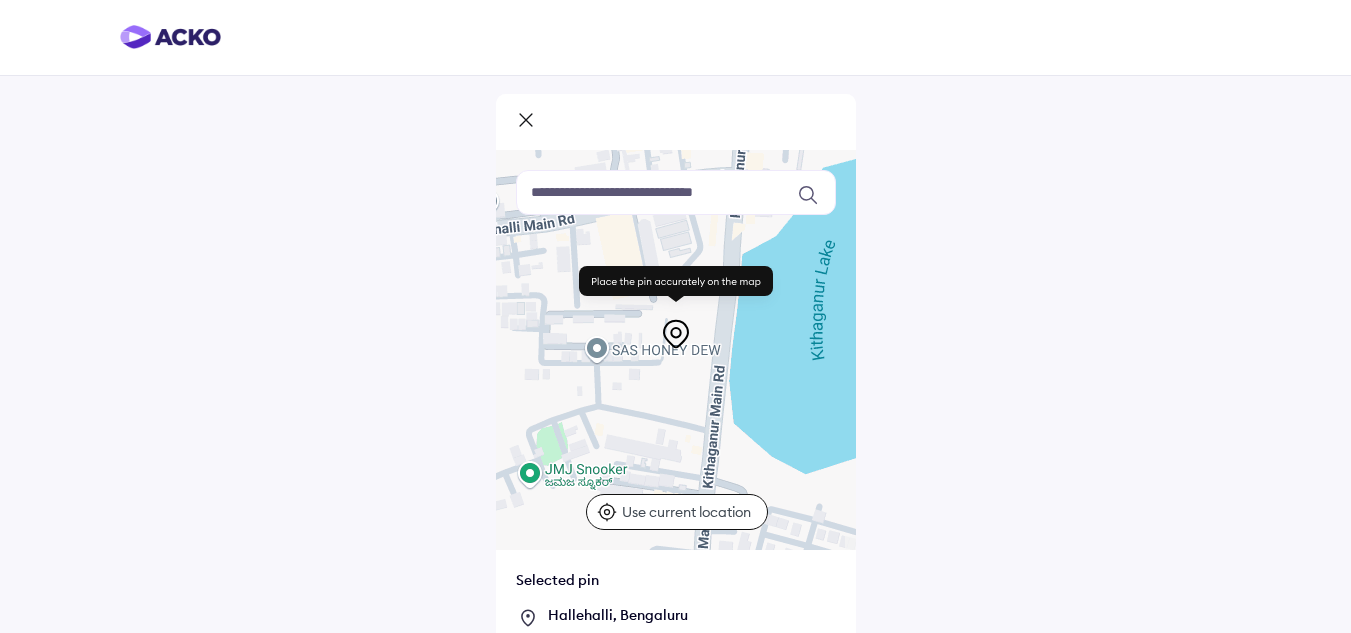 click at bounding box center (676, 192) 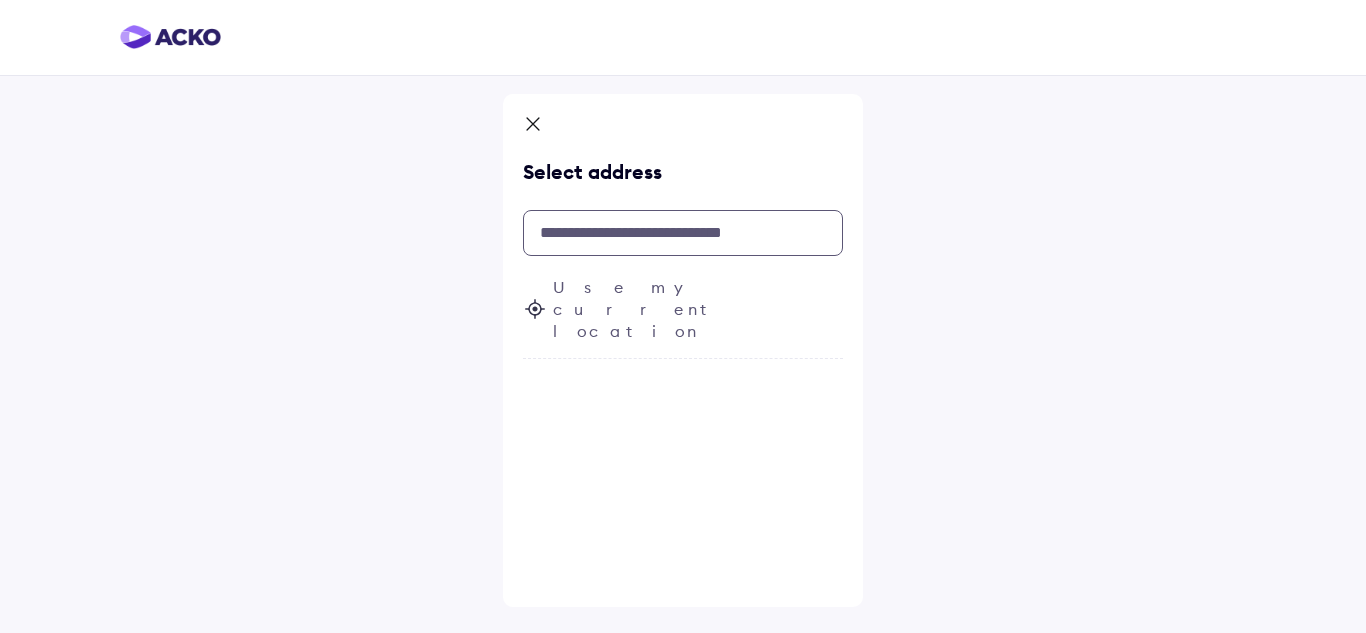 click at bounding box center [683, 233] 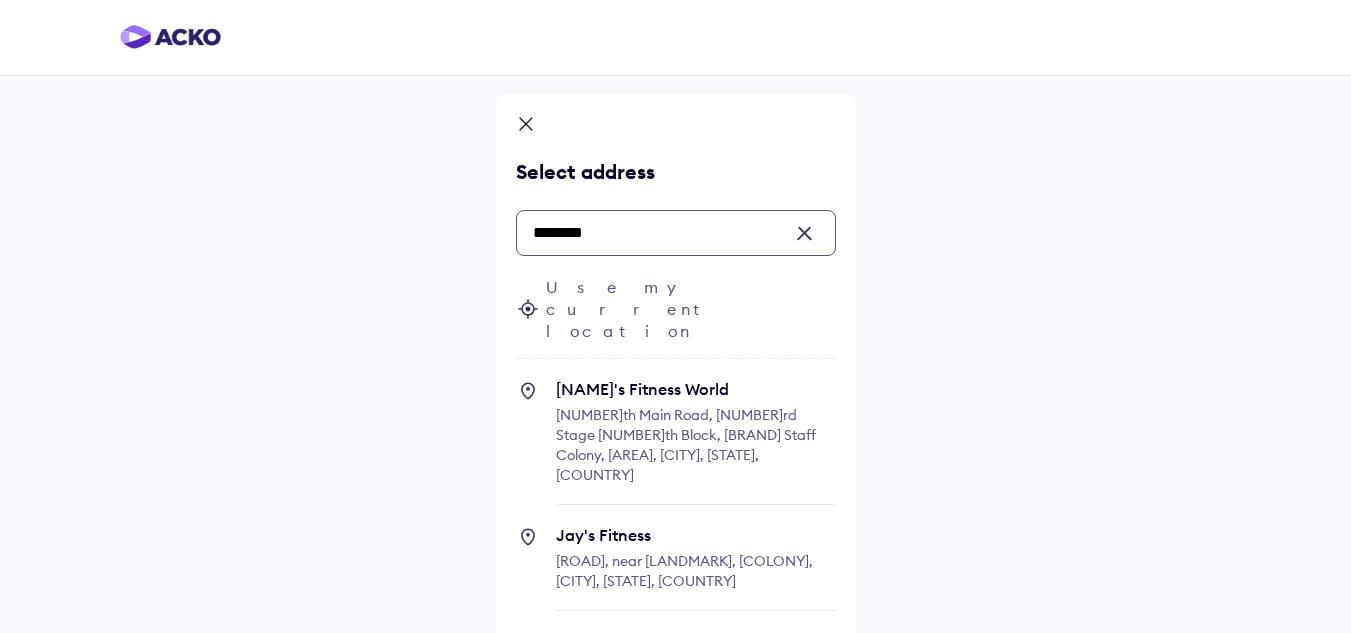 click on "[ROAD], near [LANDMARK], [COLONY], [CITY], [STATE], [COUNTRY]" at bounding box center (684, 571) 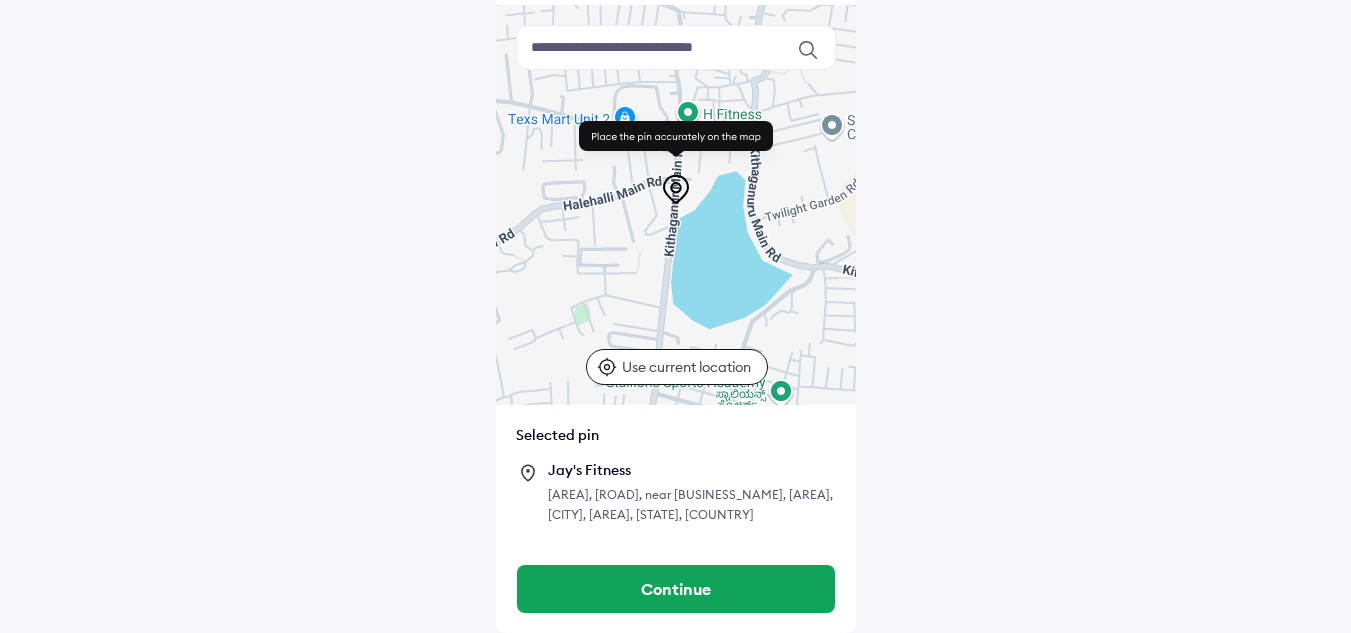 scroll, scrollTop: 165, scrollLeft: 0, axis: vertical 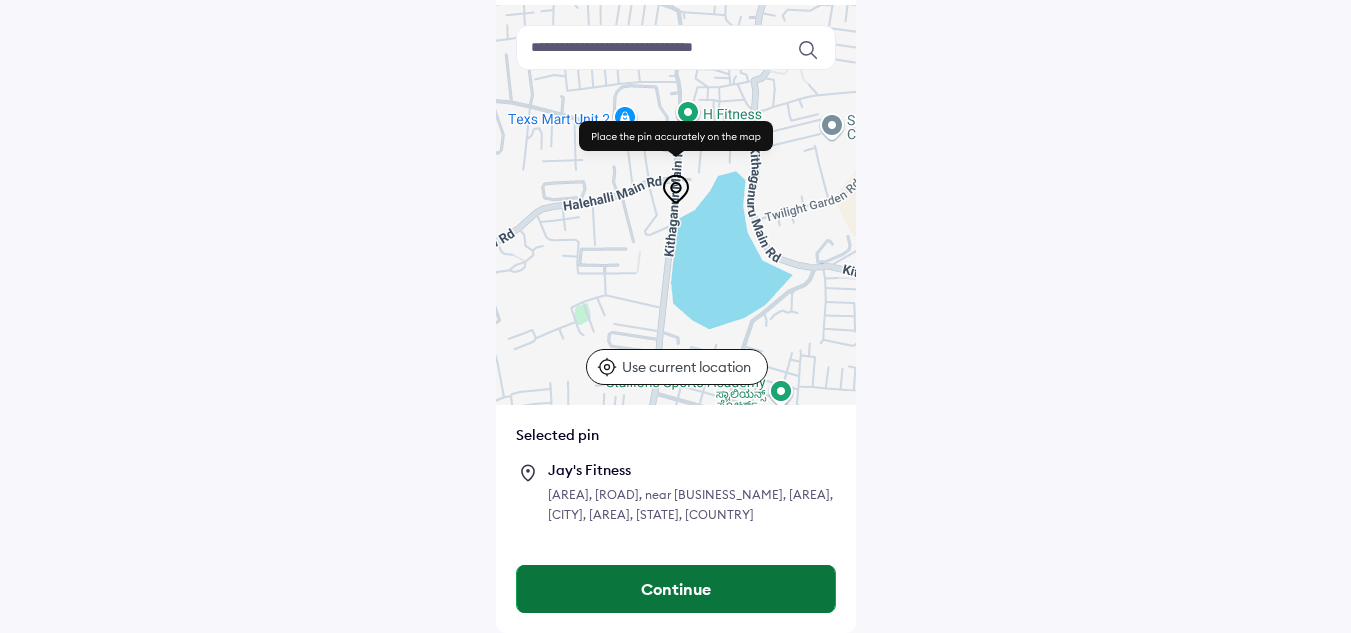 click on "Continue" at bounding box center [676, 589] 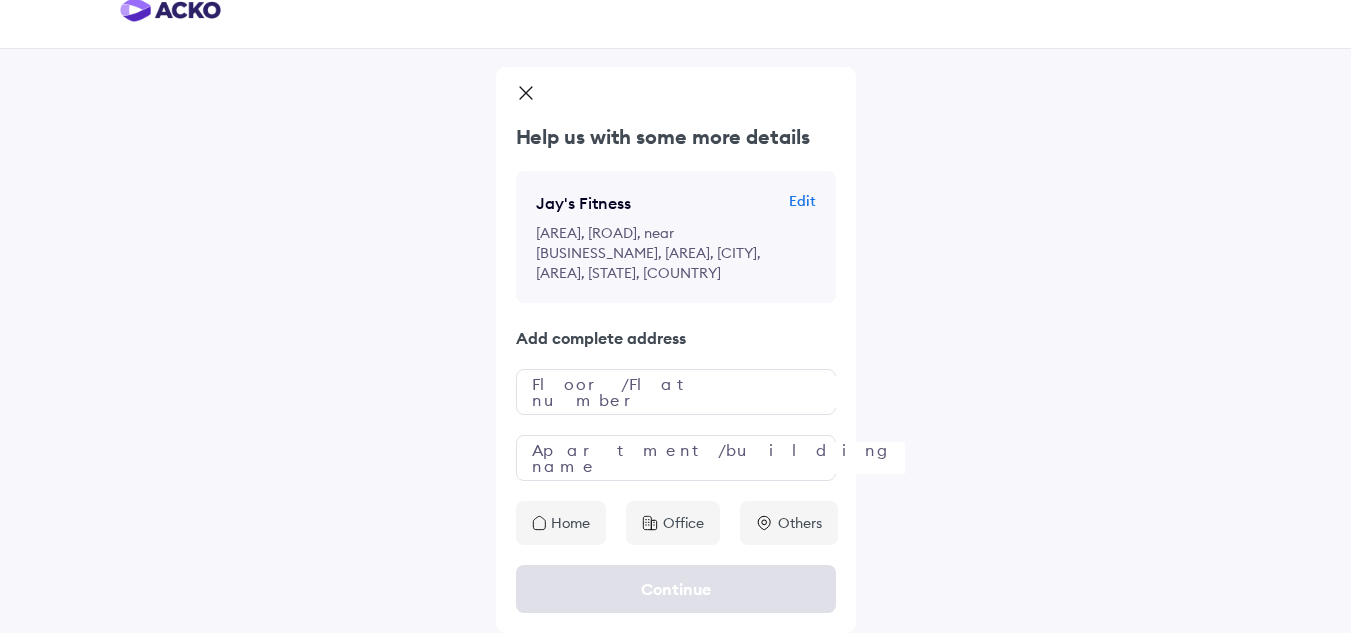 scroll, scrollTop: 0, scrollLeft: 0, axis: both 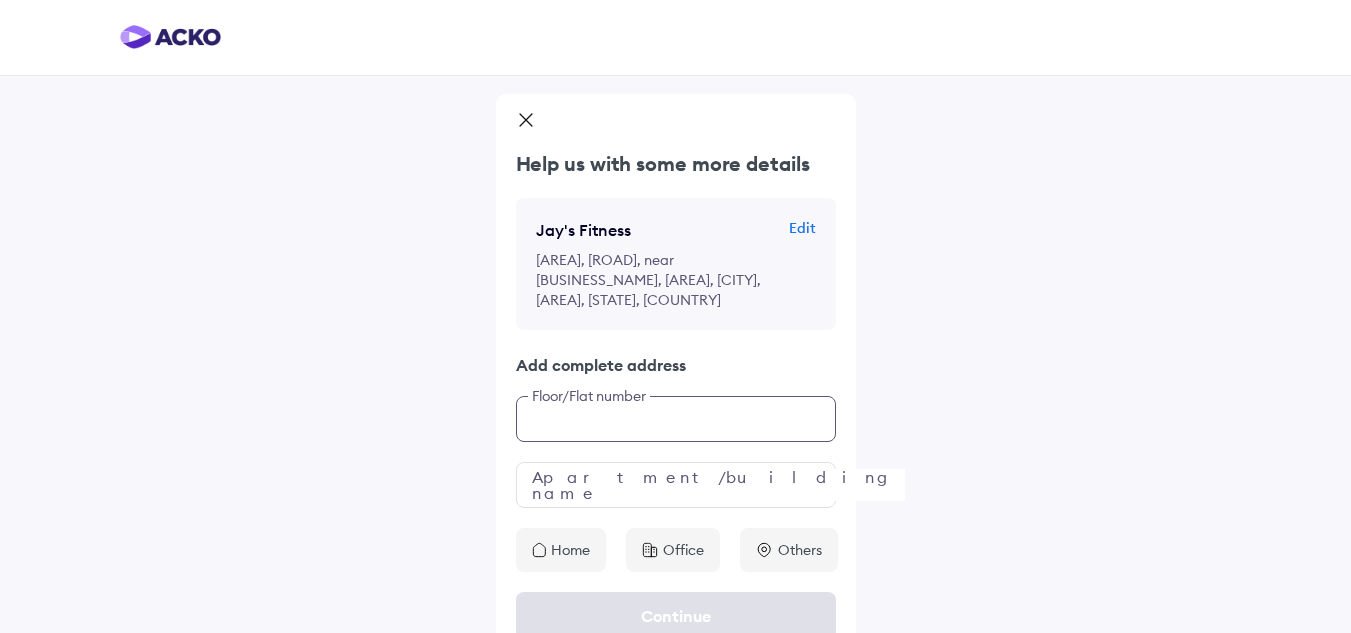 click at bounding box center (676, 419) 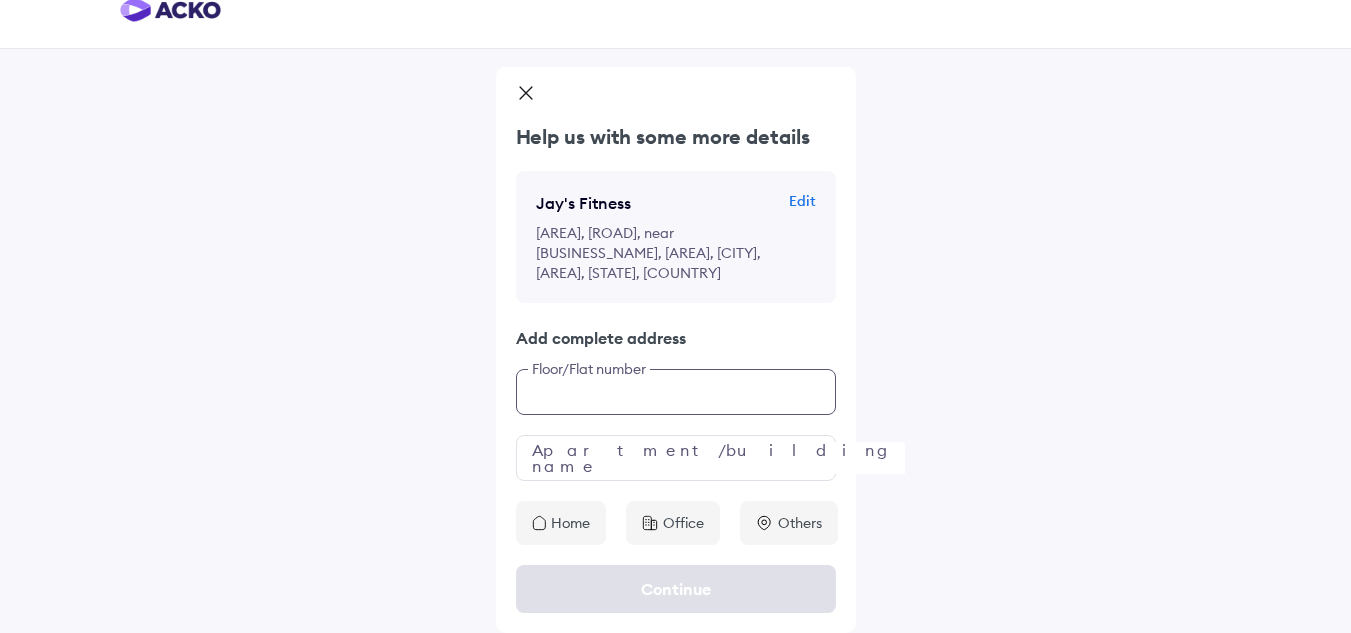 scroll, scrollTop: 47, scrollLeft: 0, axis: vertical 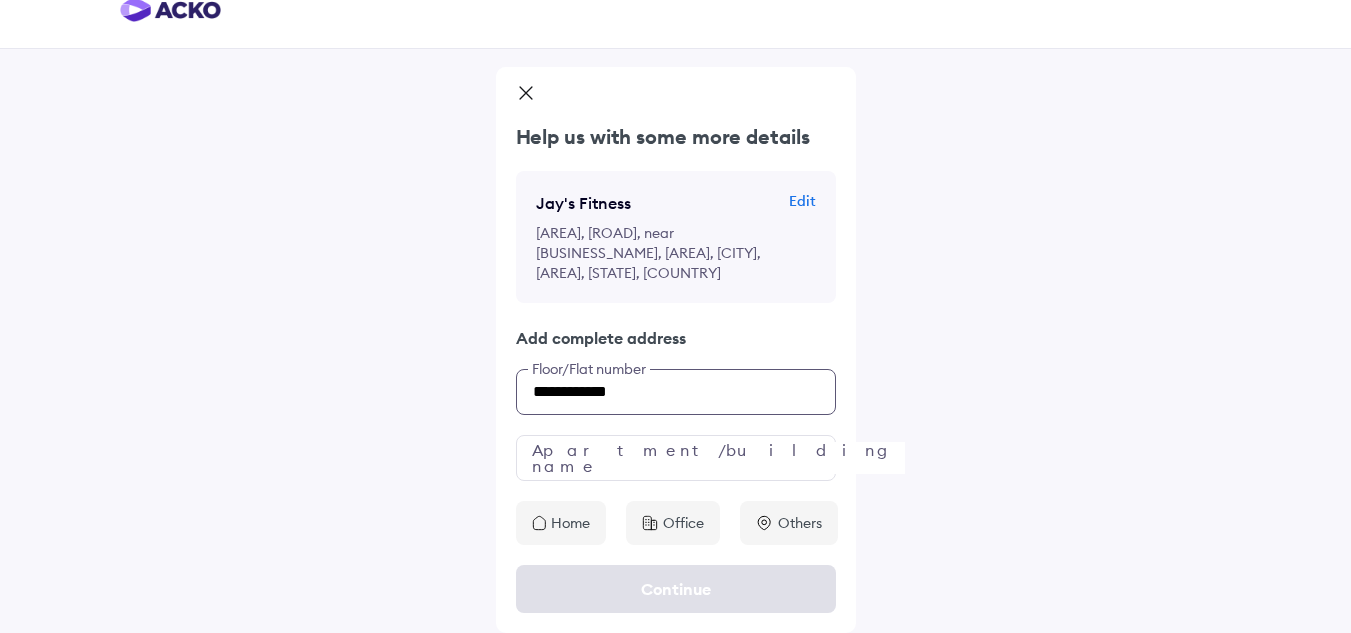 type on "**********" 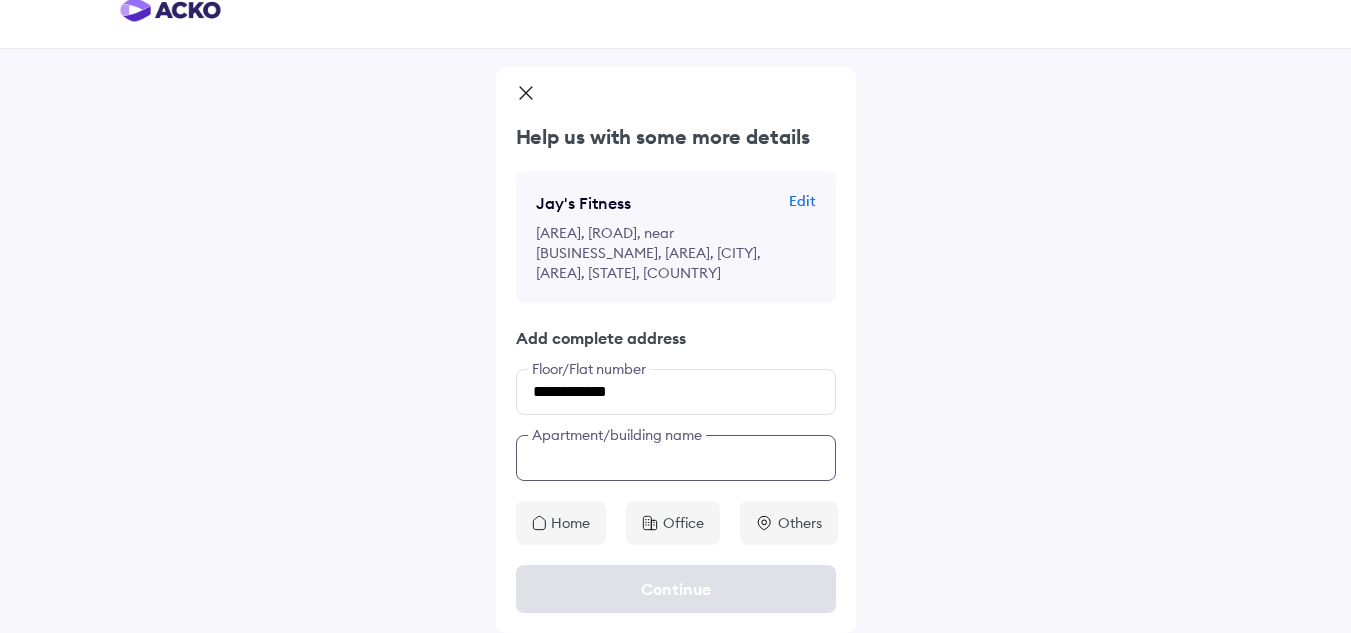 click at bounding box center [676, 458] 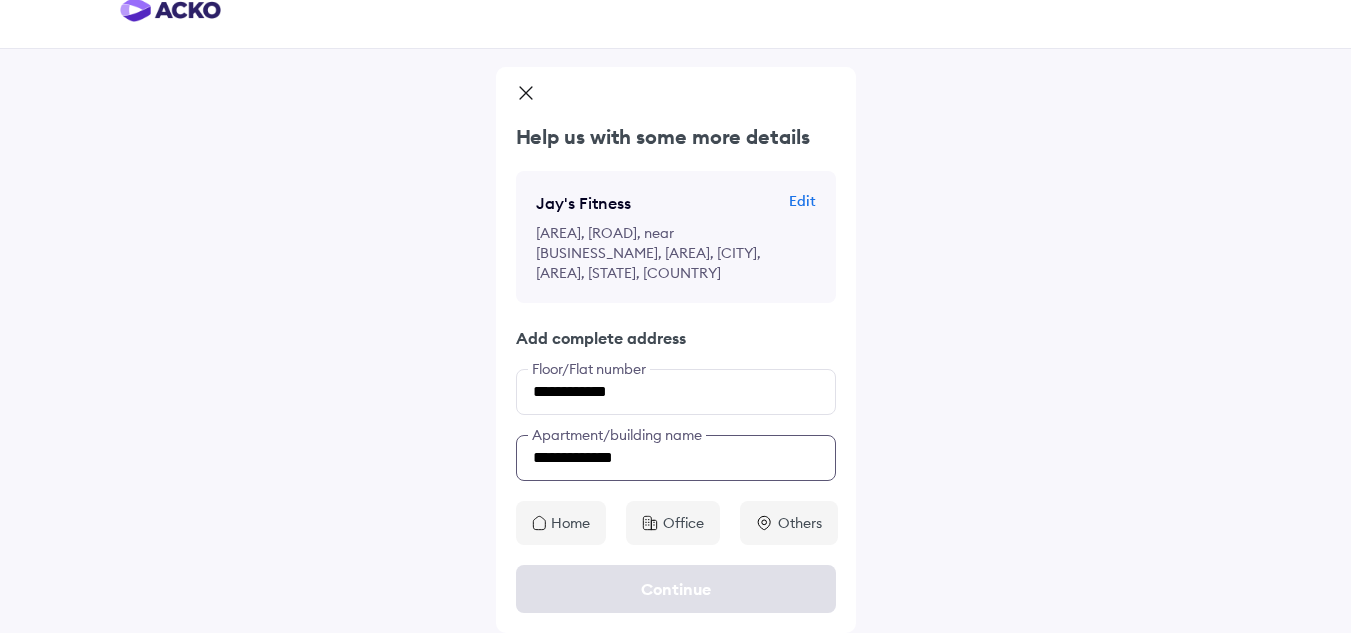 type on "**********" 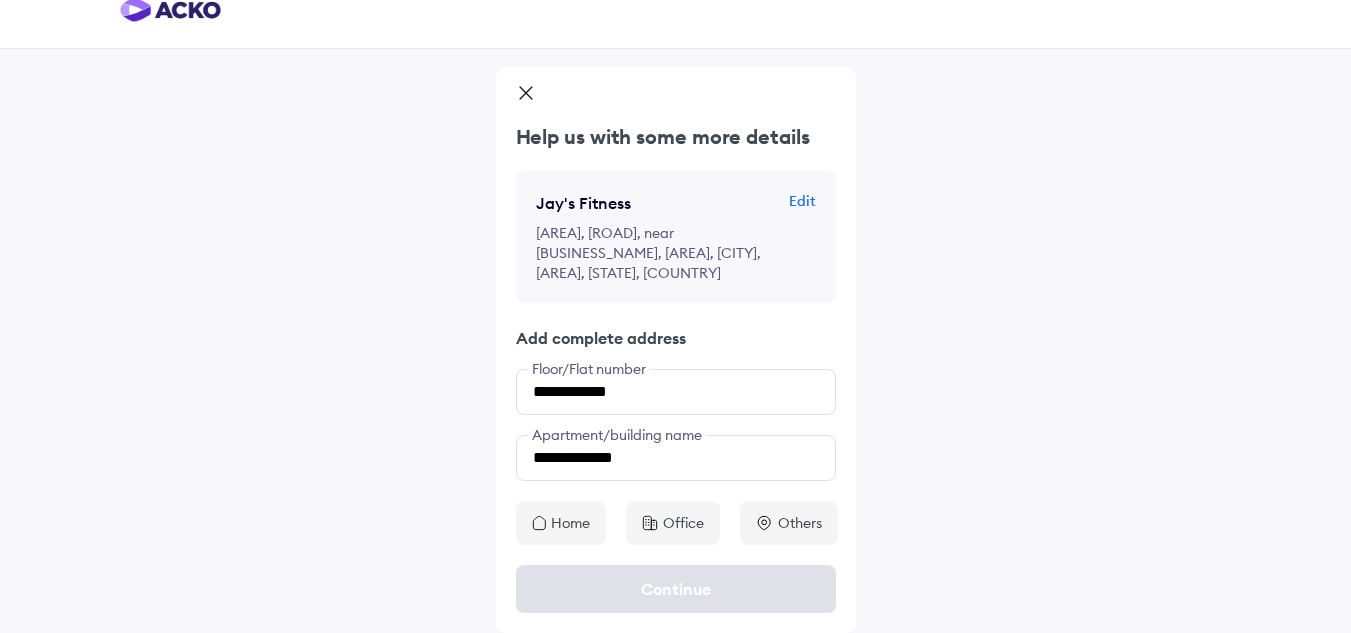 click on "Others" at bounding box center [789, 523] 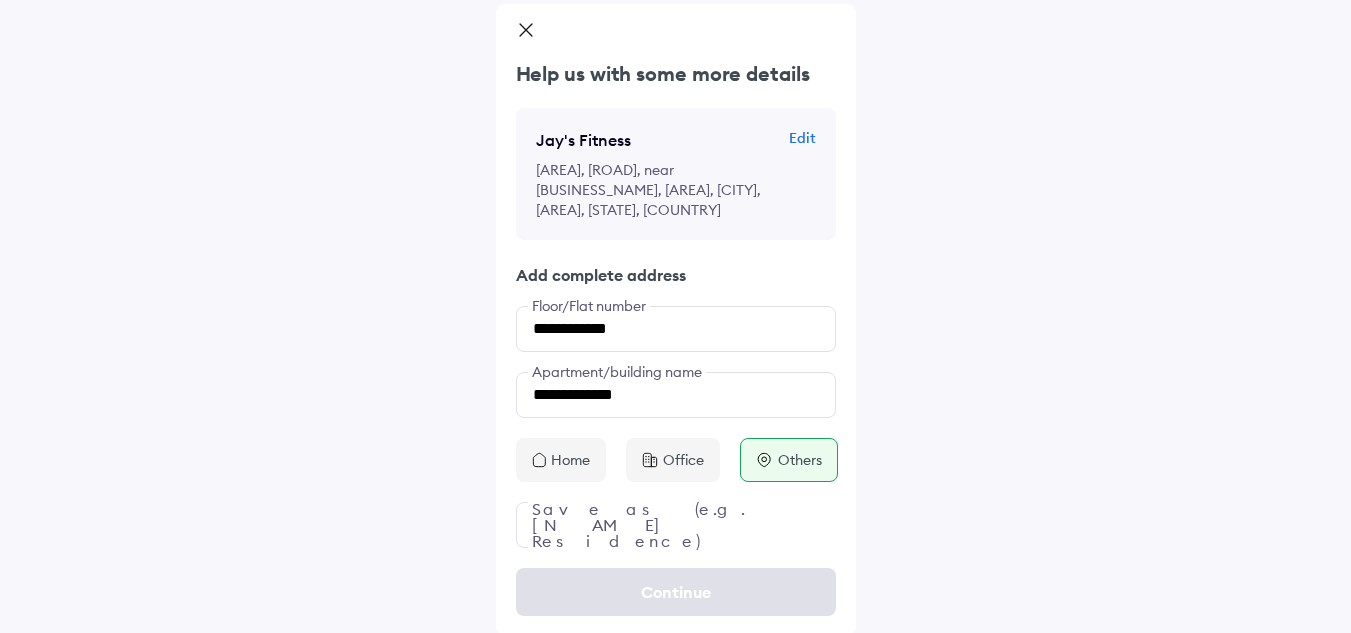 scroll, scrollTop: 113, scrollLeft: 0, axis: vertical 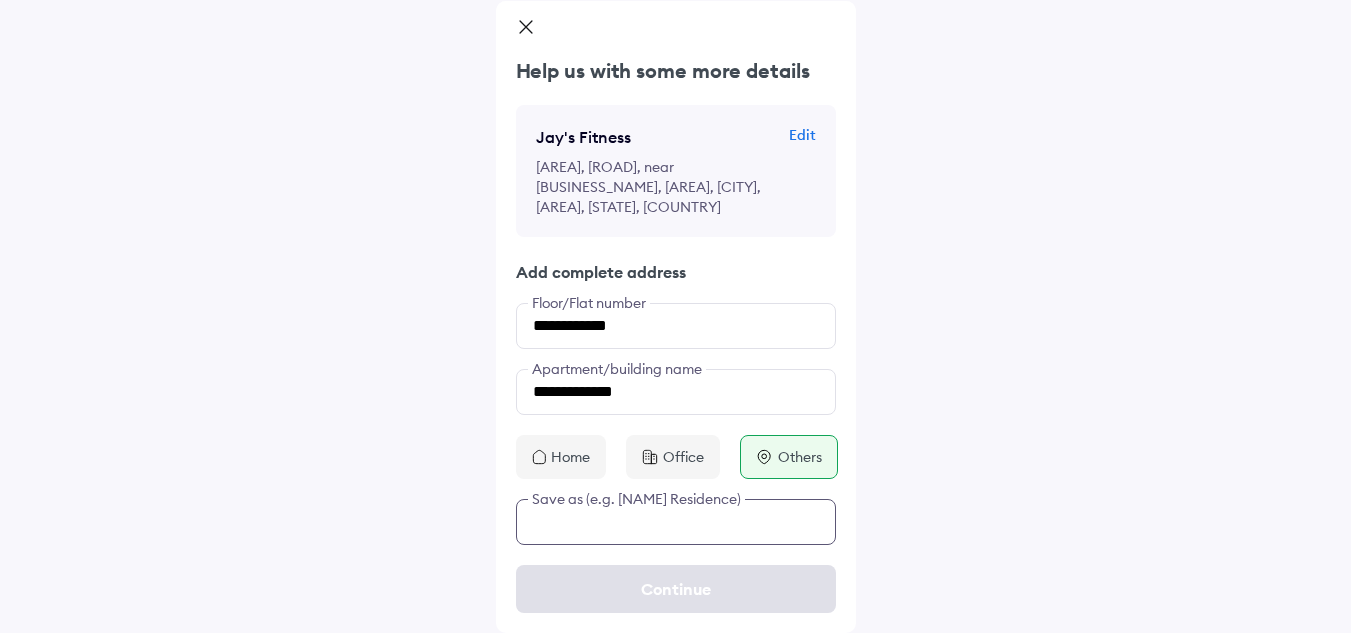 click at bounding box center [676, 522] 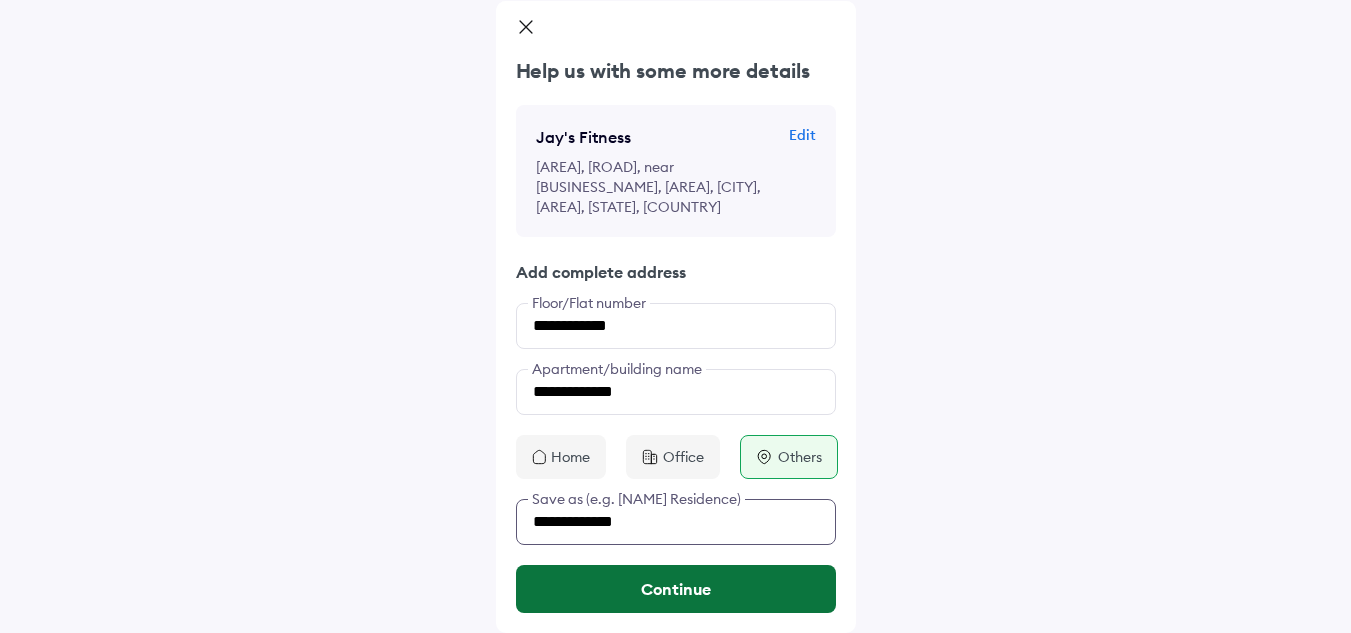 type on "**********" 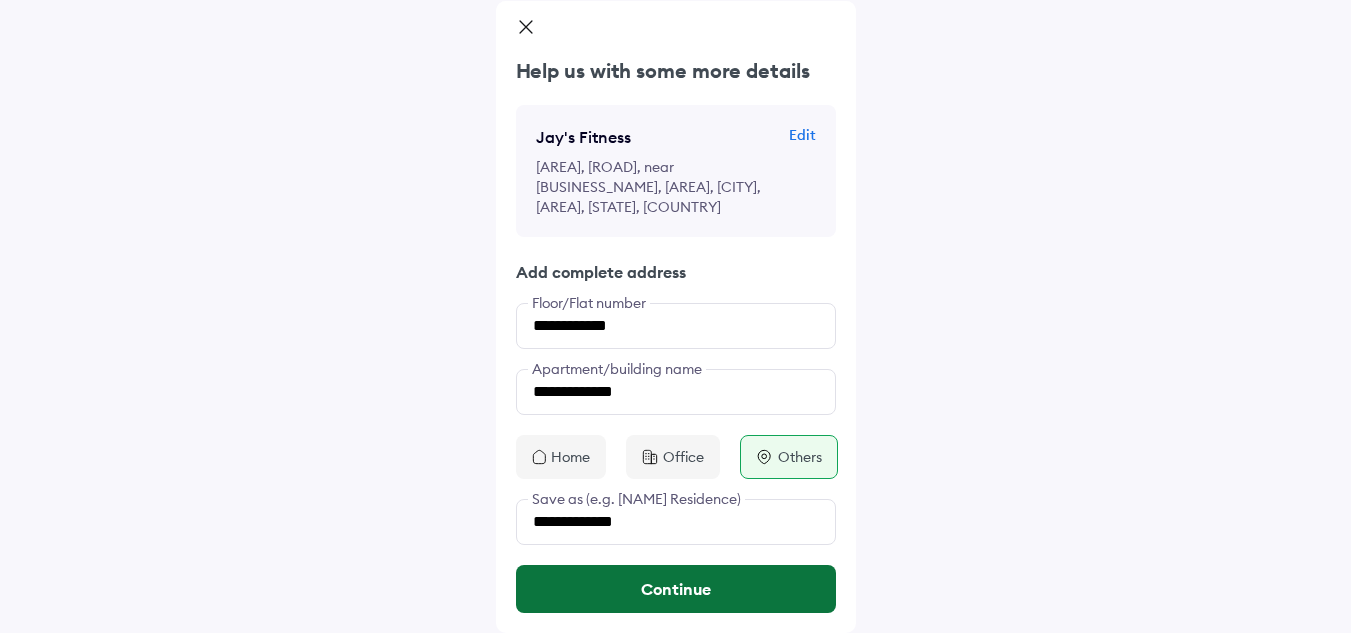 click on "Continue" at bounding box center (676, 589) 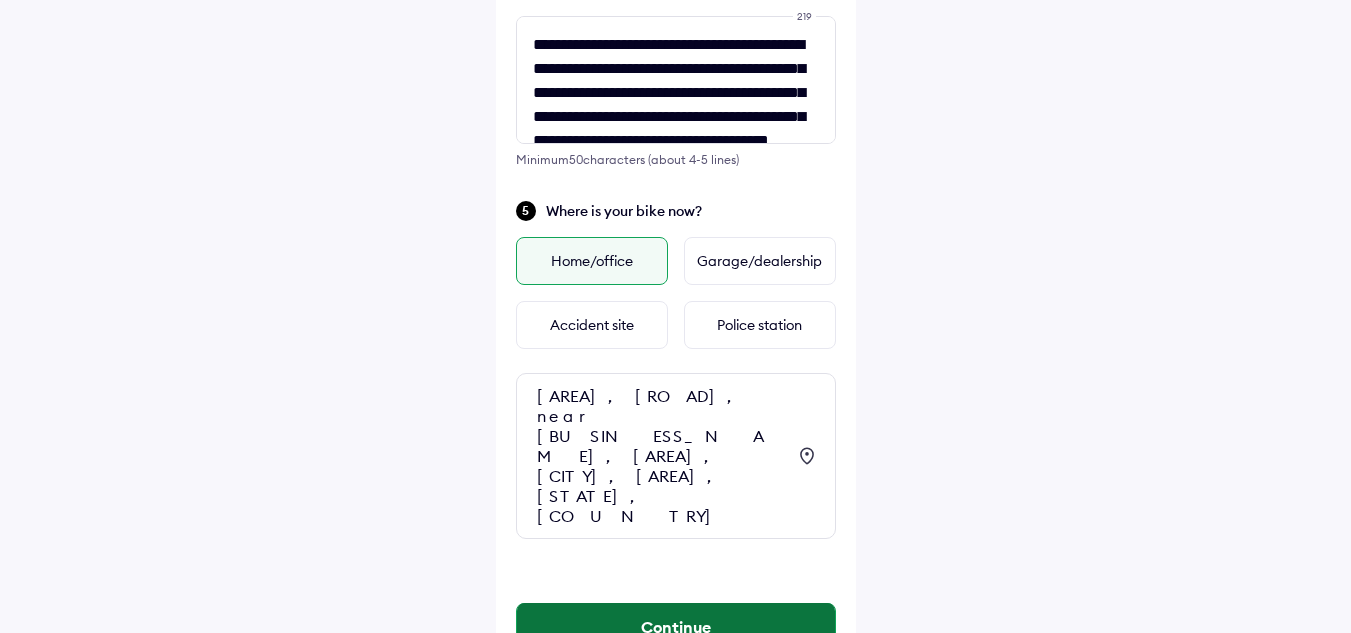 scroll, scrollTop: 982, scrollLeft: 0, axis: vertical 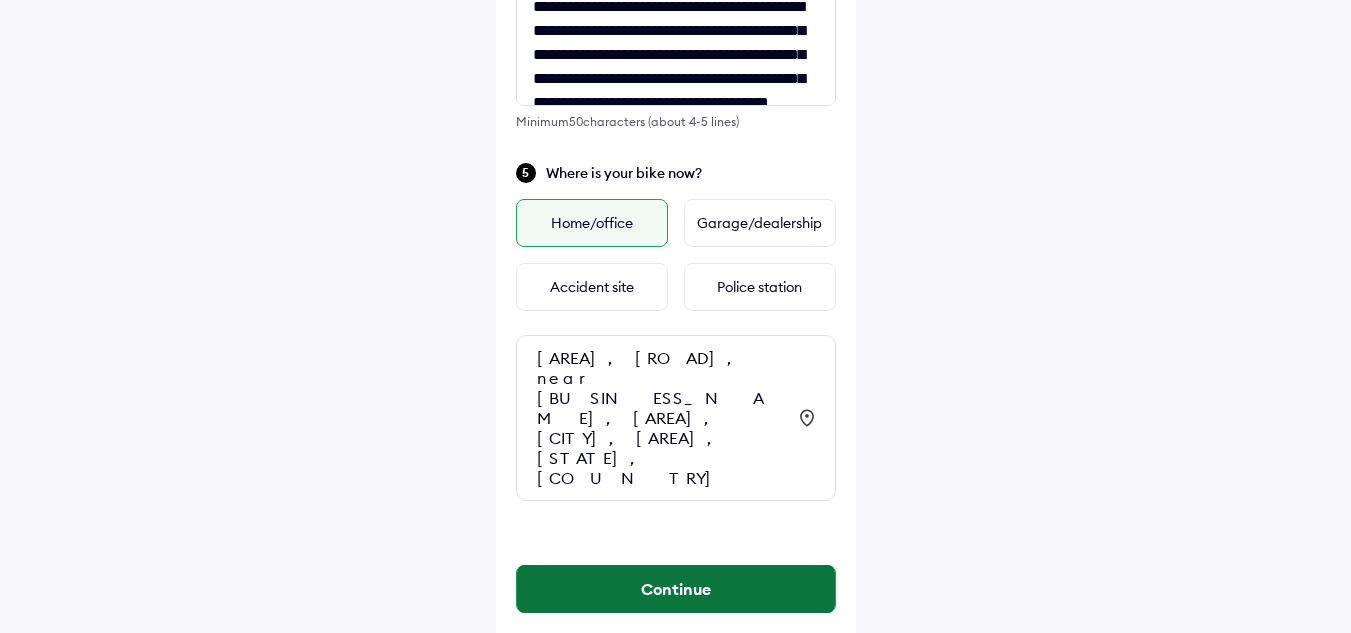 click on "Continue" at bounding box center [676, 589] 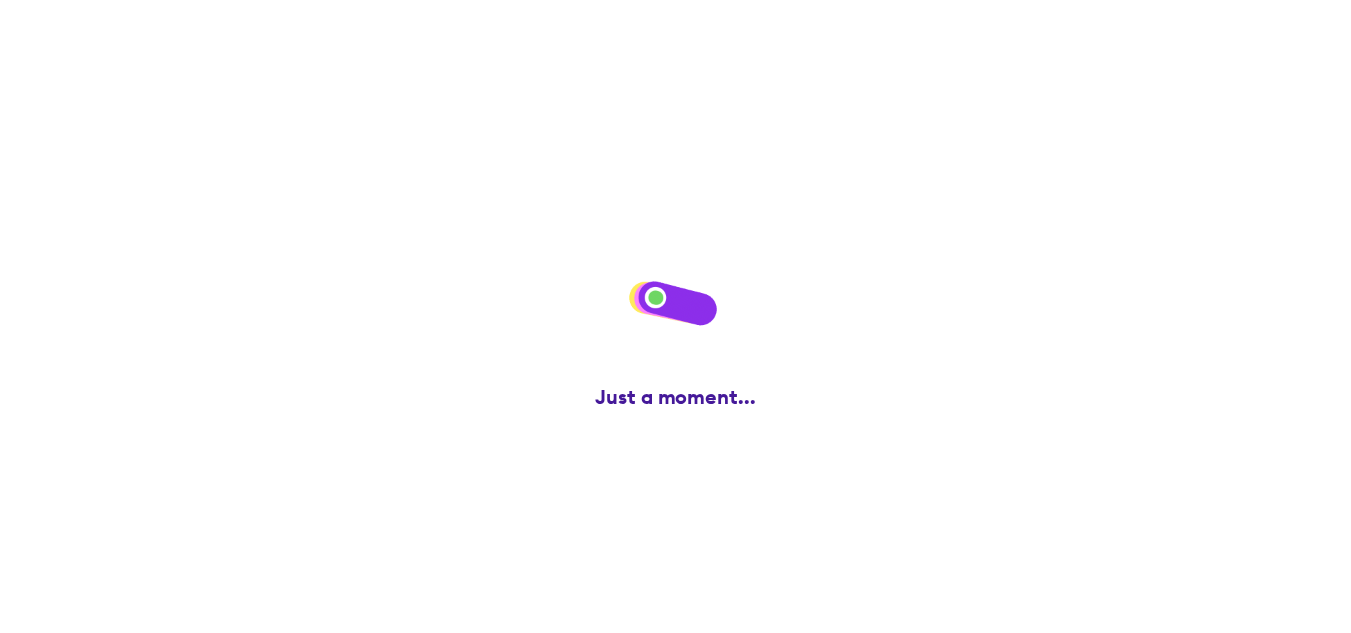 scroll, scrollTop: 0, scrollLeft: 0, axis: both 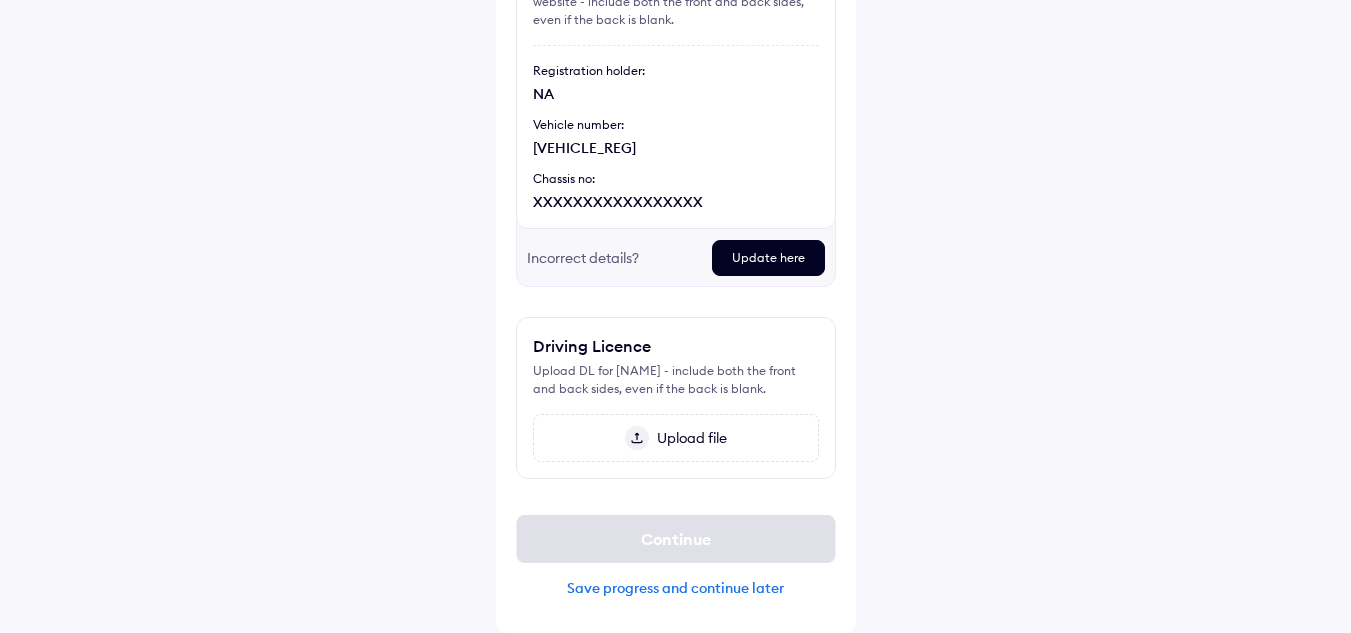click on "Upload file" at bounding box center (688, 438) 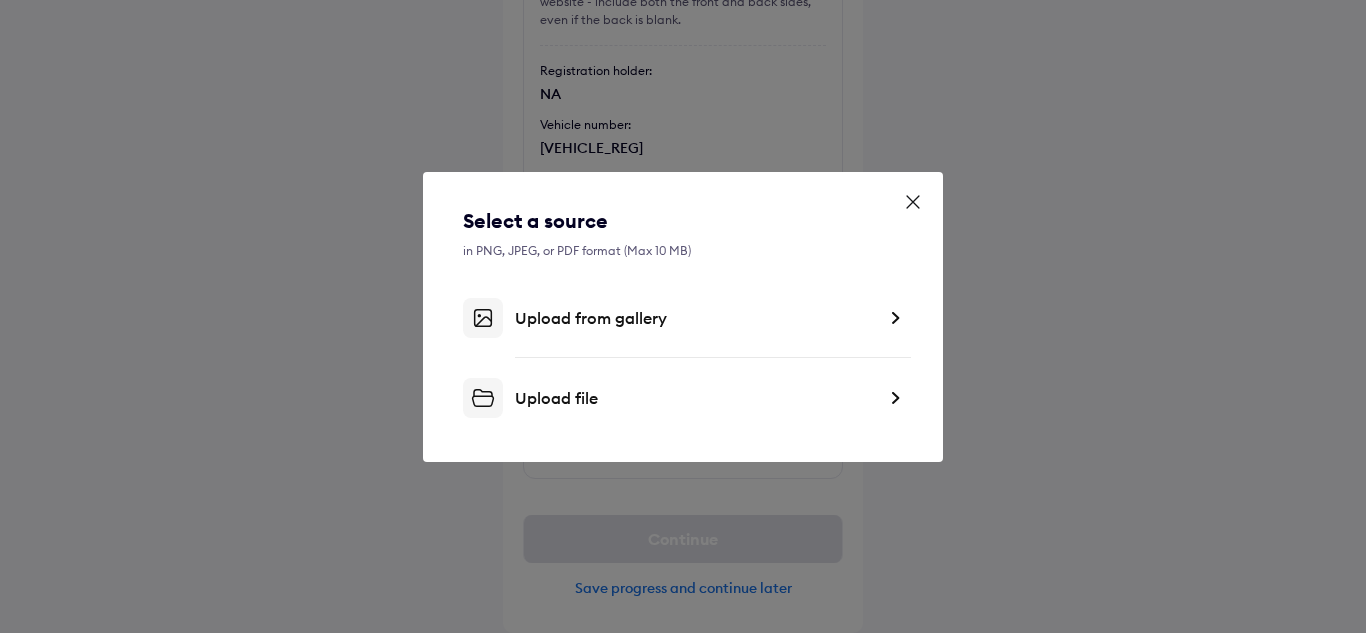 click on "Upload file" at bounding box center (695, 398) 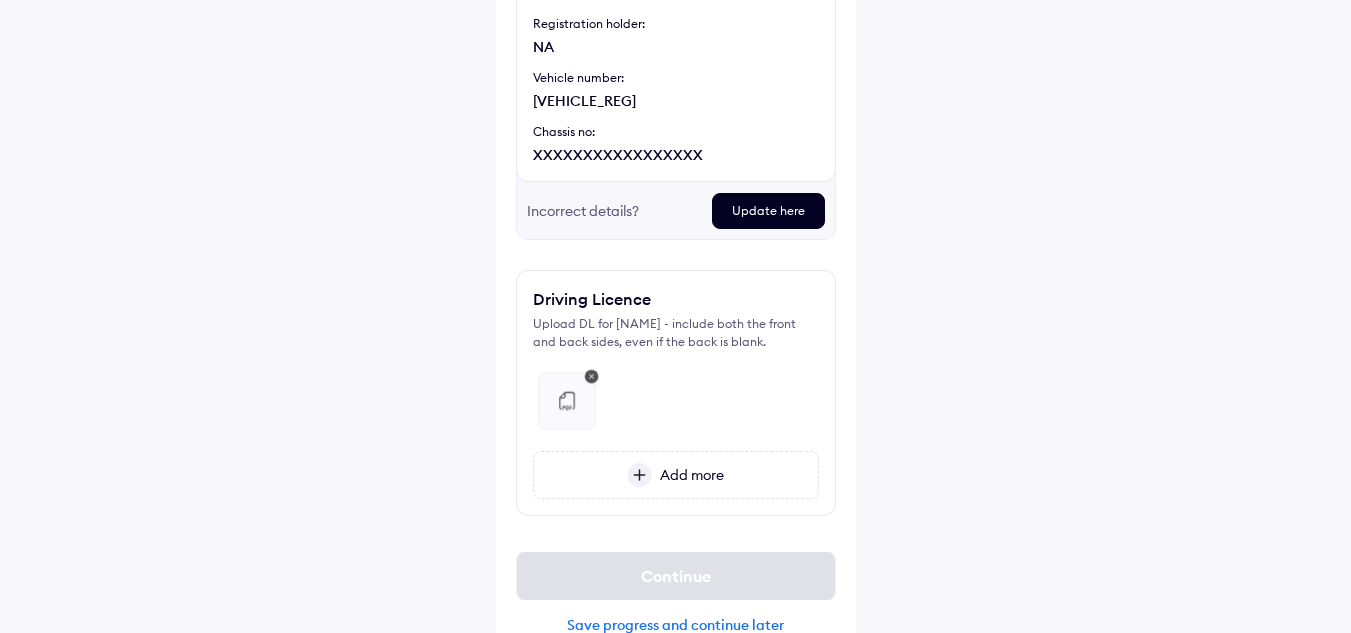 scroll, scrollTop: 328, scrollLeft: 0, axis: vertical 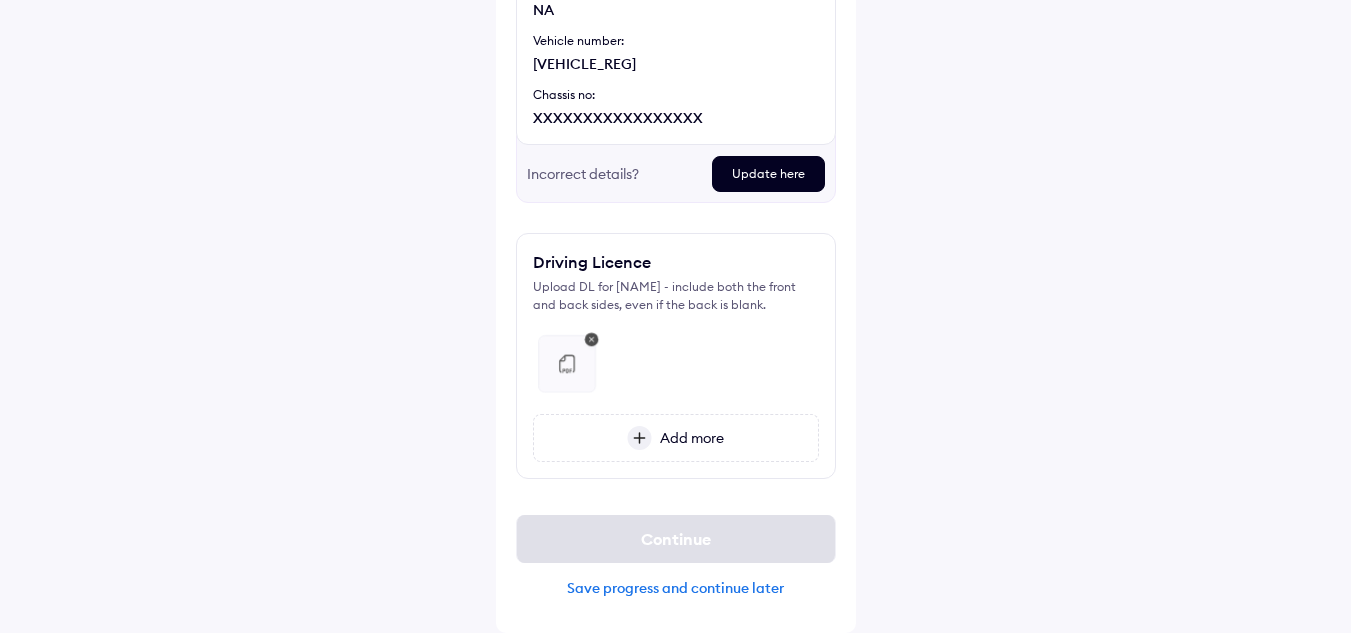 click on "Add more" at bounding box center [688, 438] 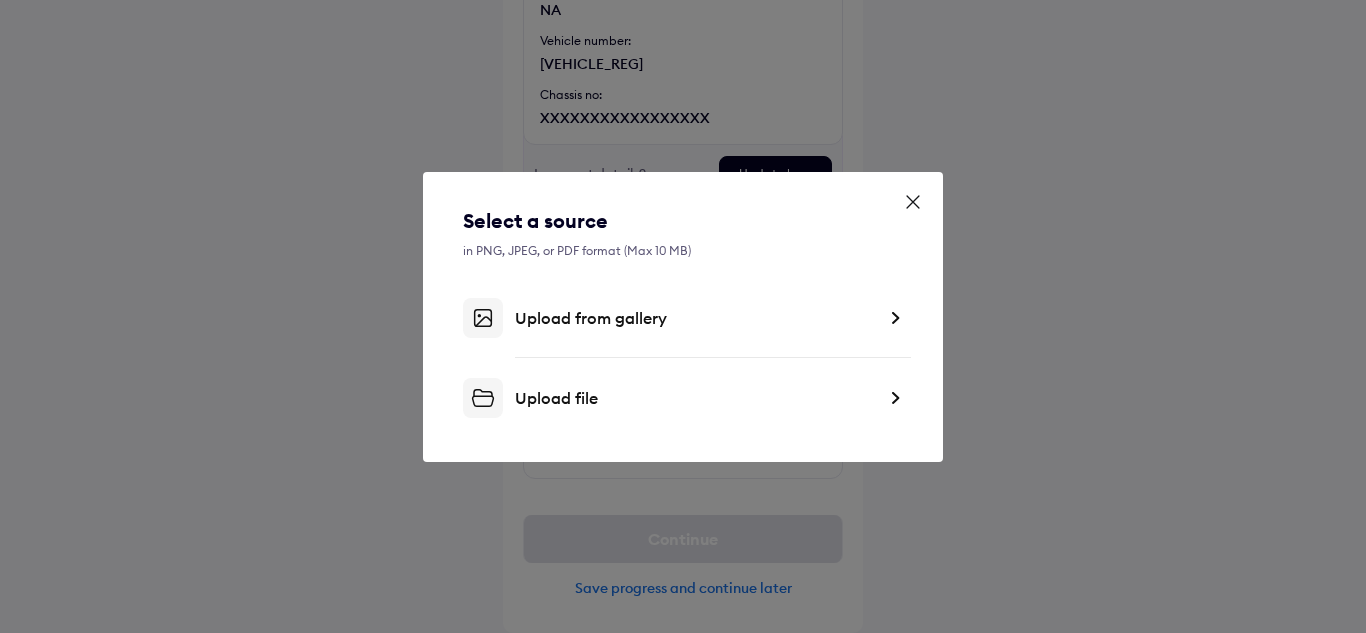 click on "Upload file" at bounding box center [695, 398] 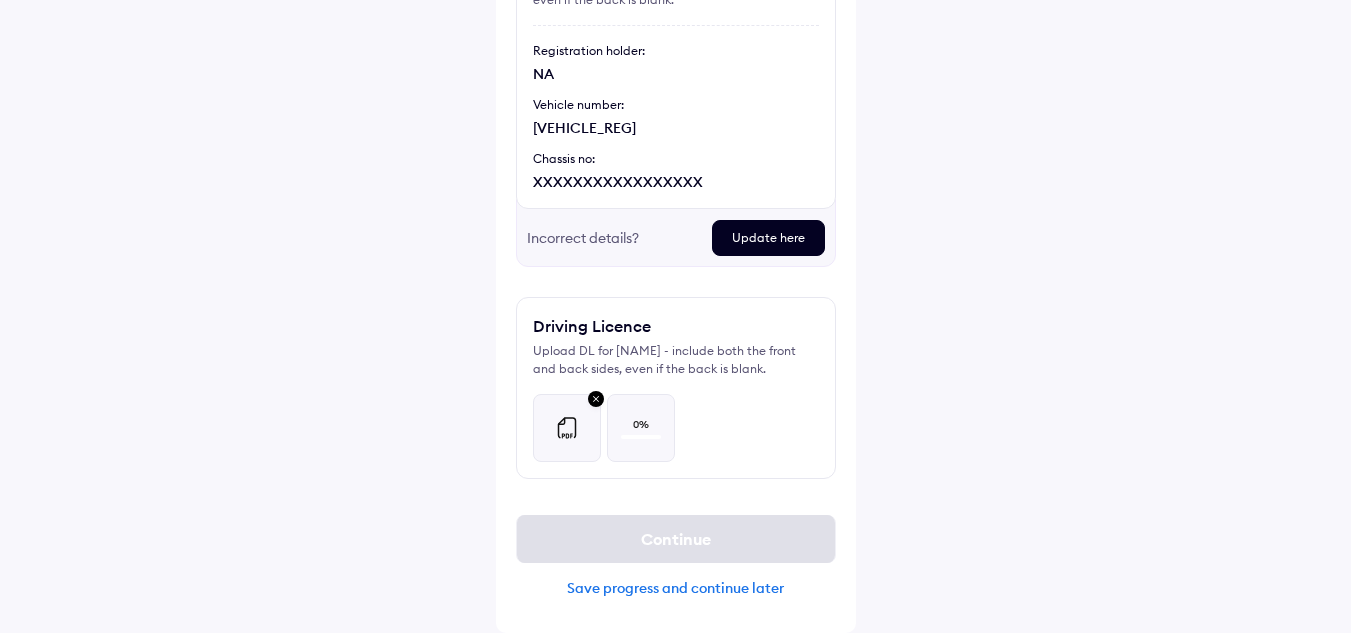 scroll, scrollTop: 264, scrollLeft: 0, axis: vertical 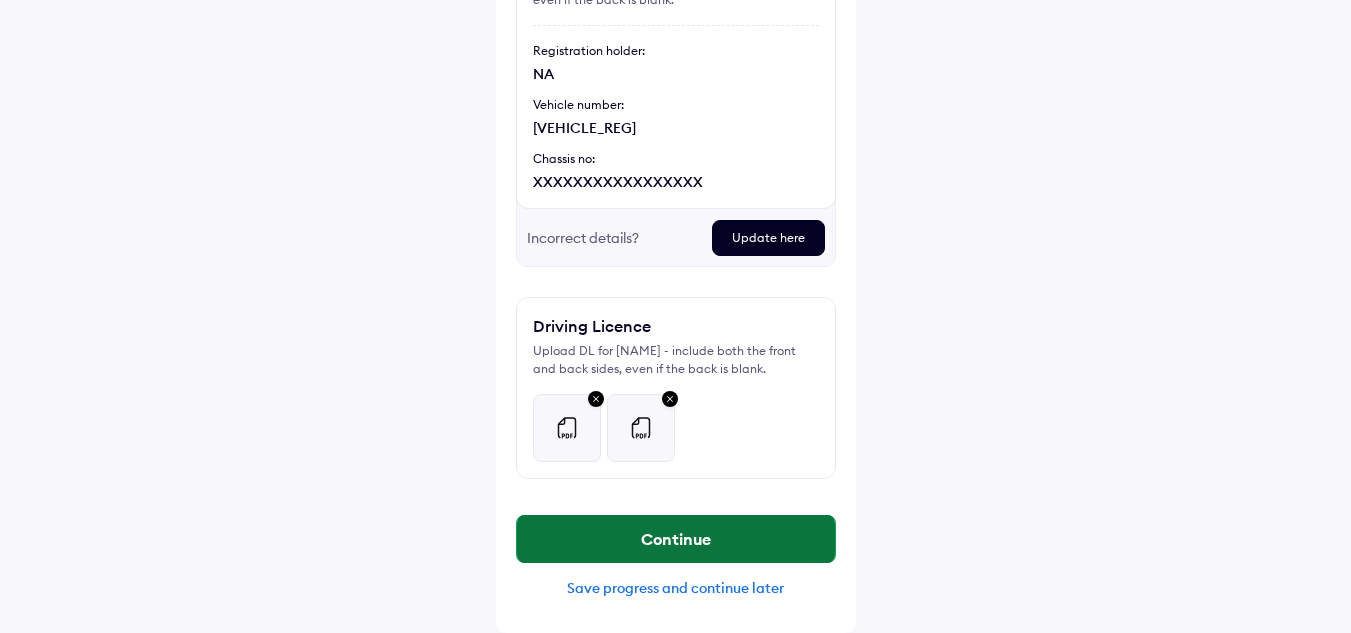 click on "Continue" at bounding box center (676, 539) 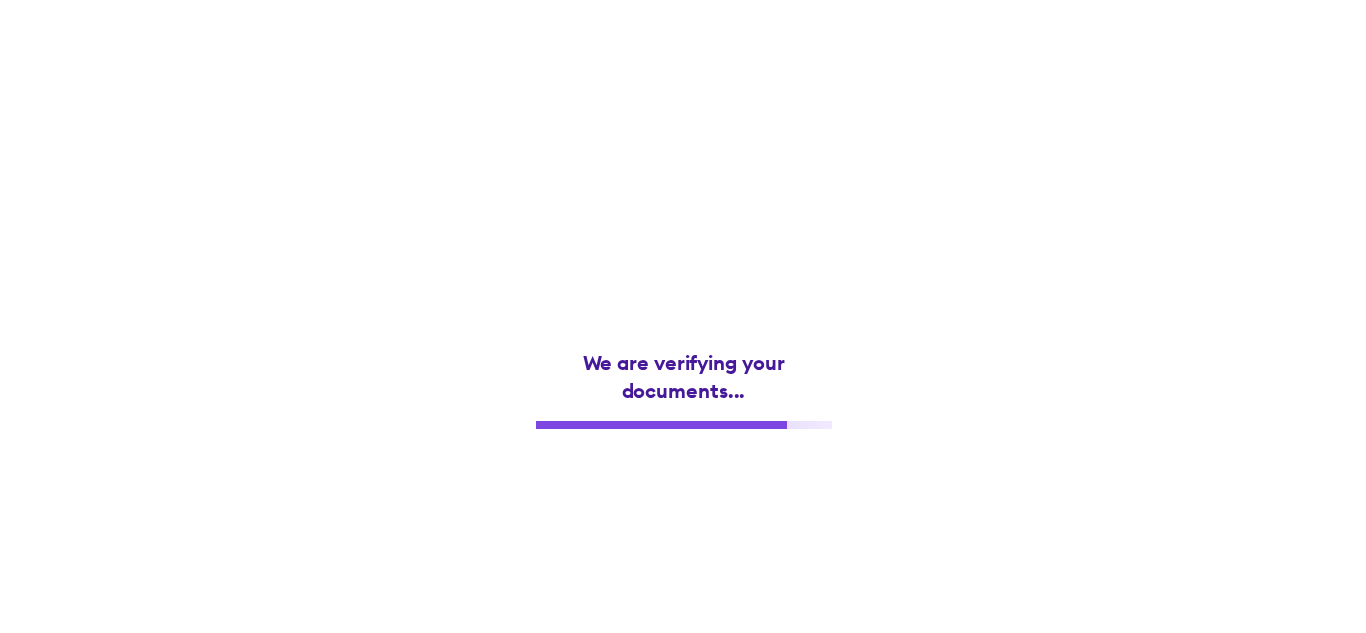 scroll, scrollTop: 0, scrollLeft: 0, axis: both 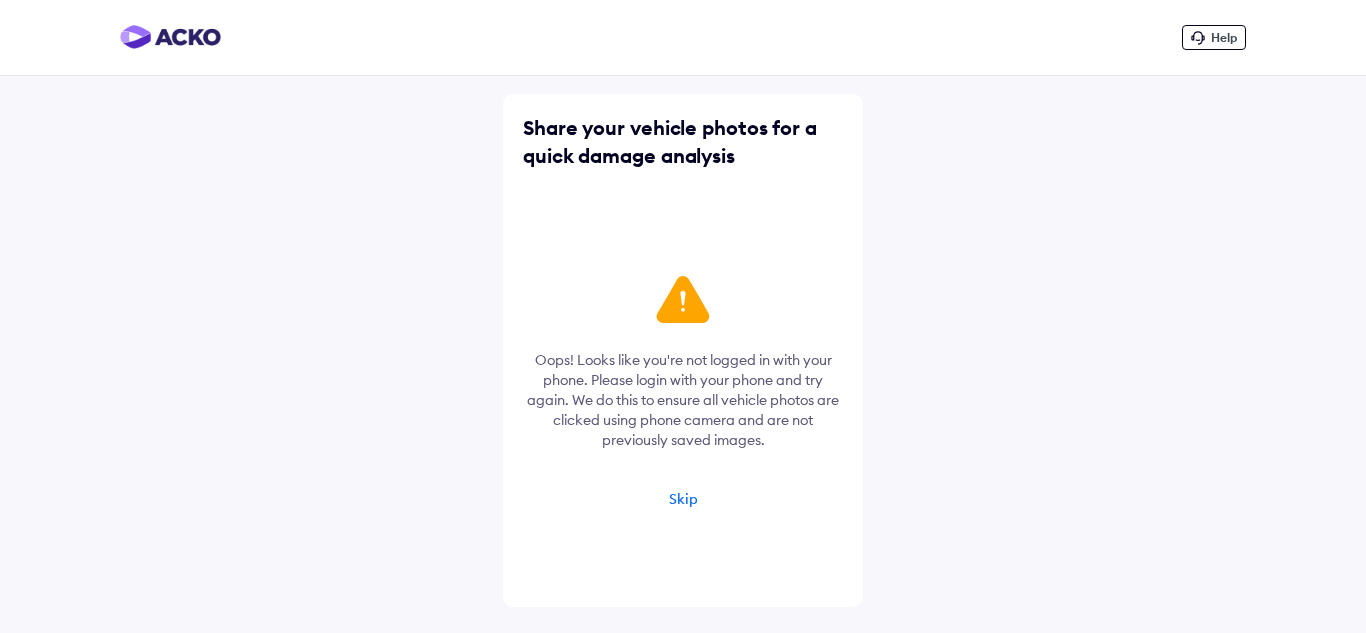 click on "Oops! Looks like you're not logged in with your phone. Please login with your phone and try again. We do this to ensure all vehicle photos are clicked using phone camera and are not previously saved images." at bounding box center [683, 400] 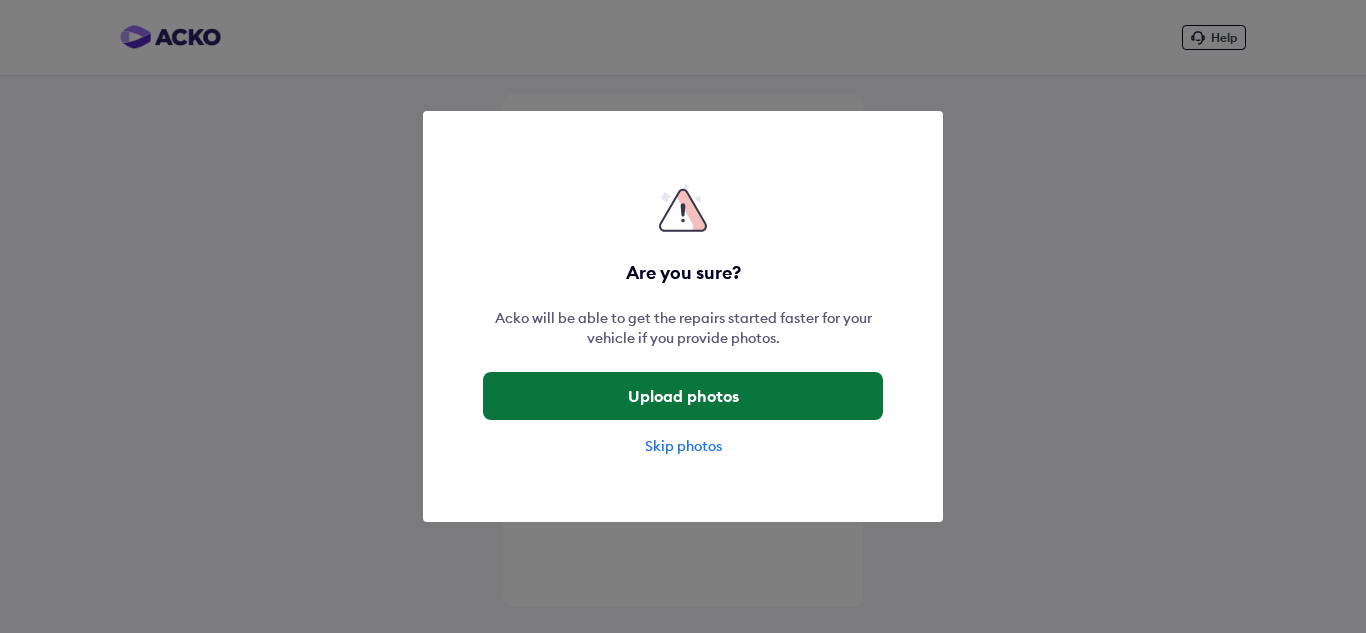 click on "Upload photos" at bounding box center [683, 396] 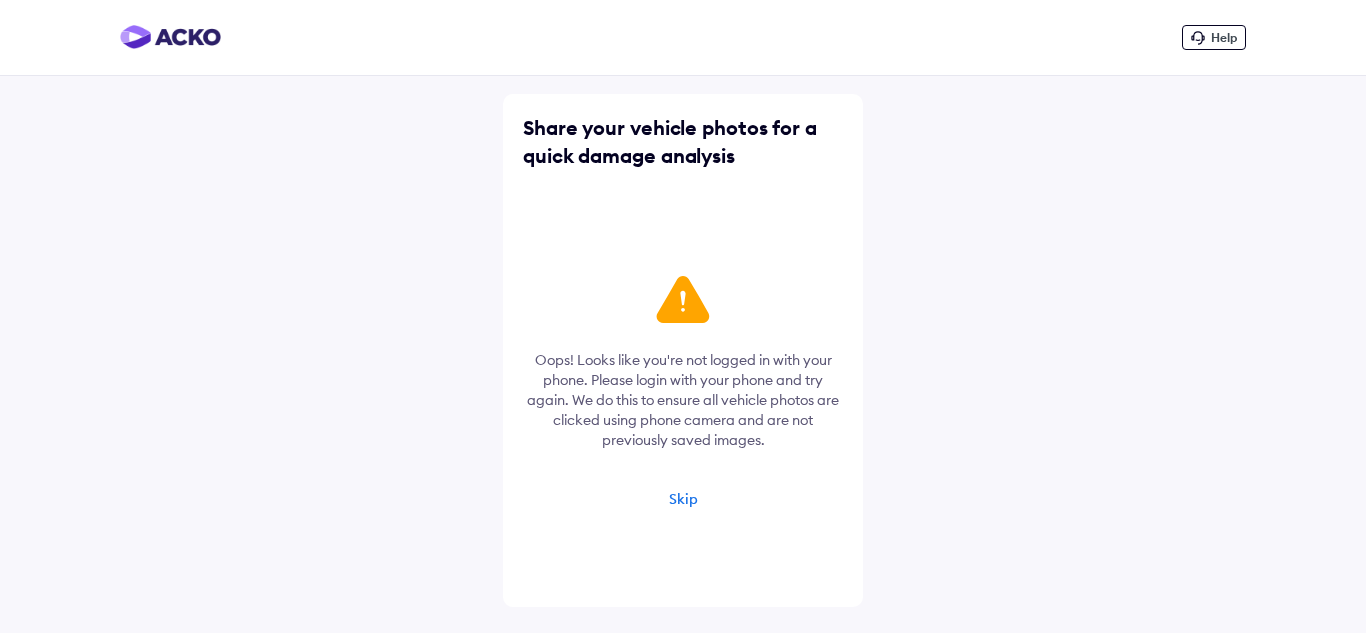 click on "Help" at bounding box center [1214, 37] 